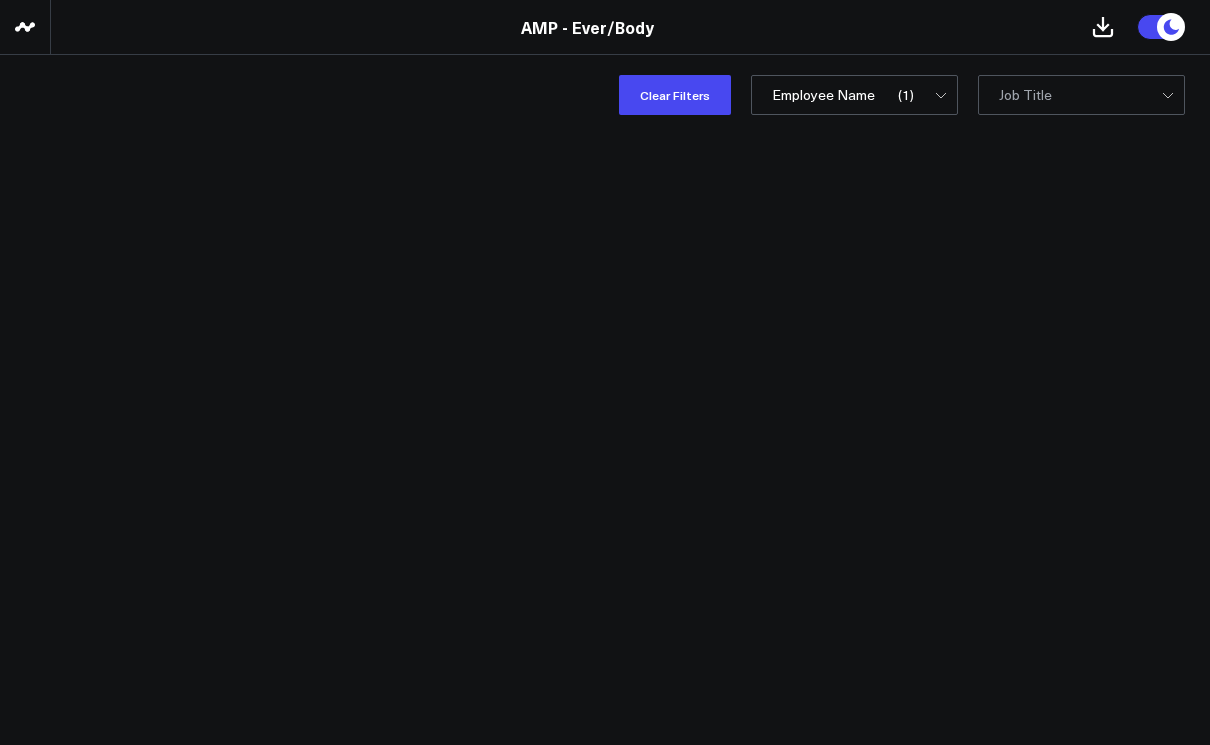 scroll, scrollTop: 0, scrollLeft: 0, axis: both 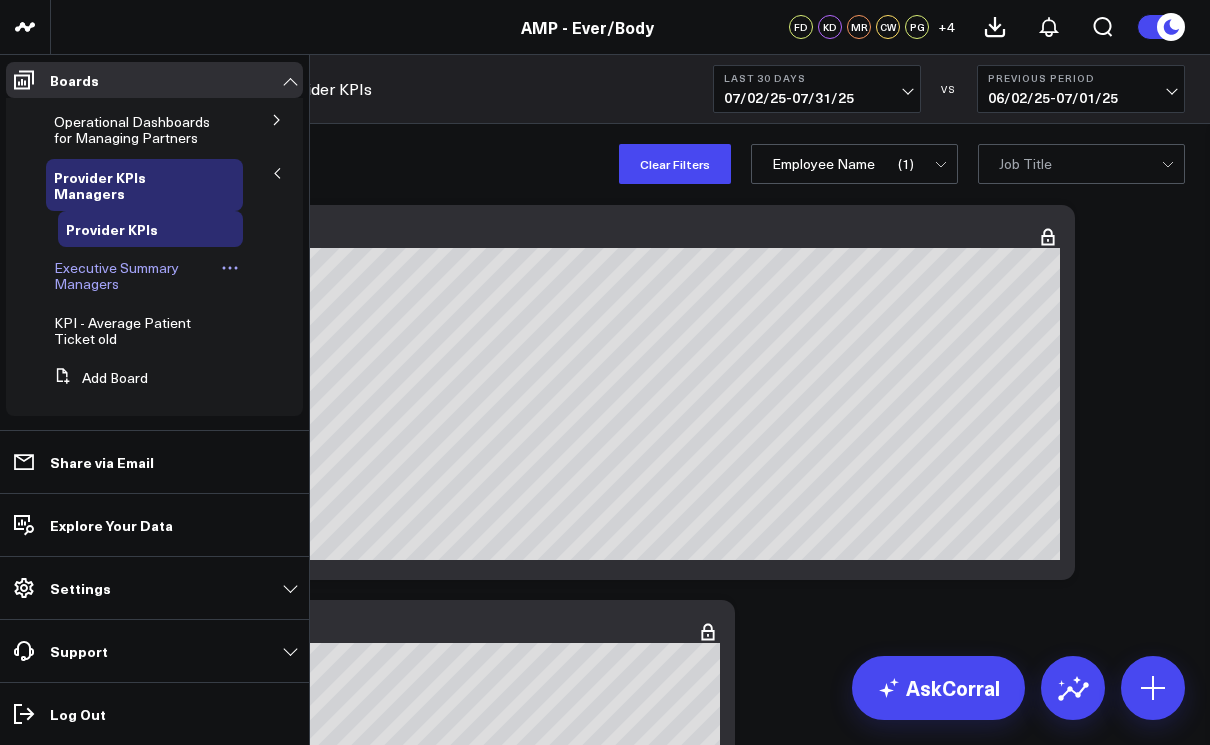click on "Executive Summary Managers" at bounding box center (116, 275) 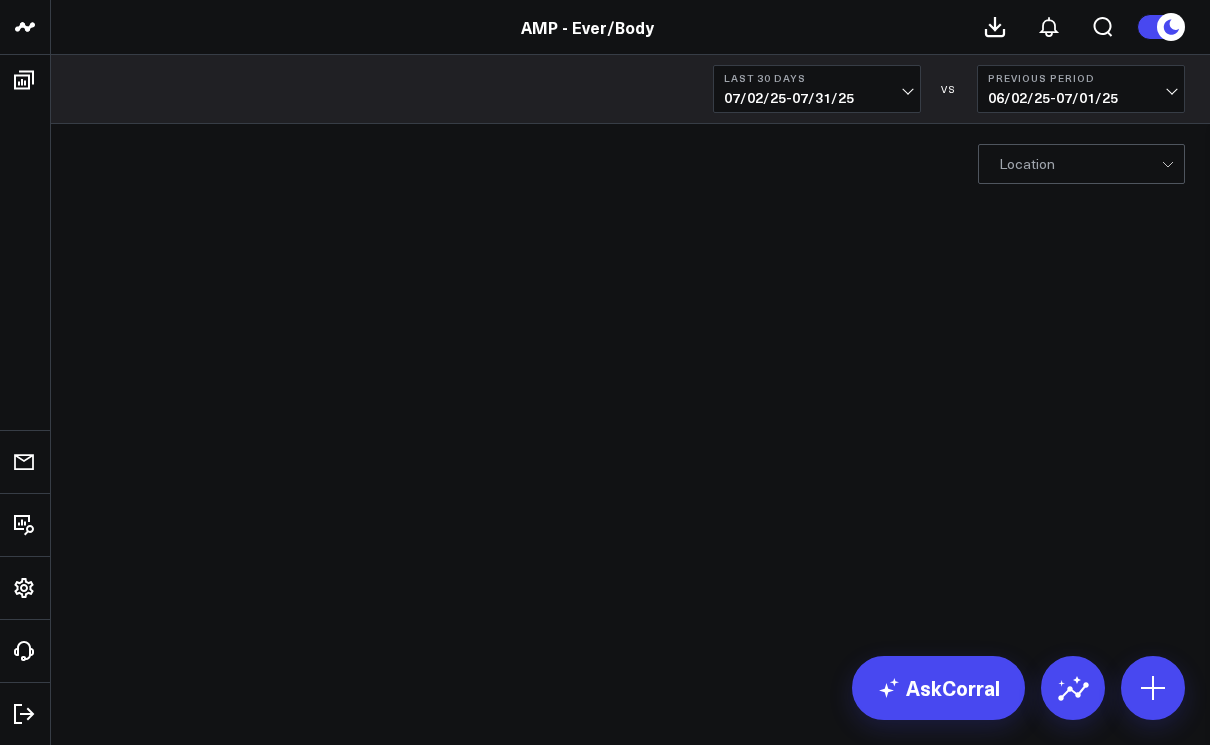 scroll, scrollTop: 0, scrollLeft: 0, axis: both 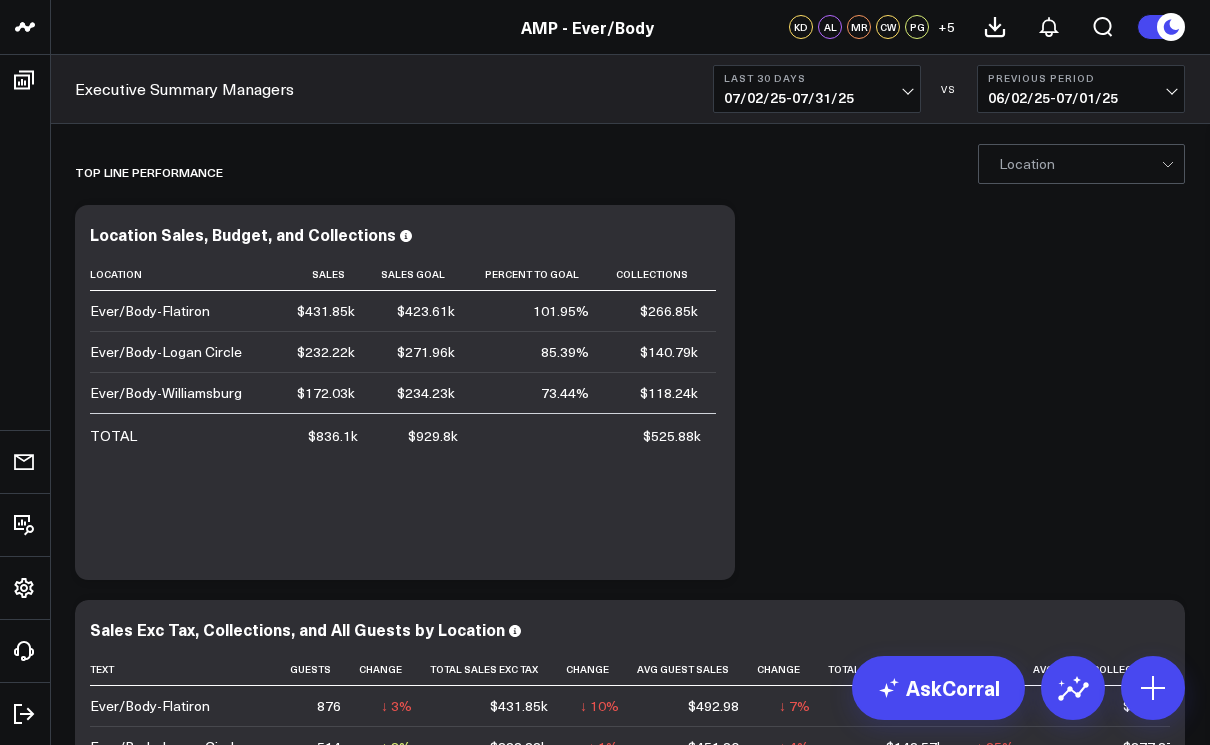 click on "Location" at bounding box center (1027, 164) 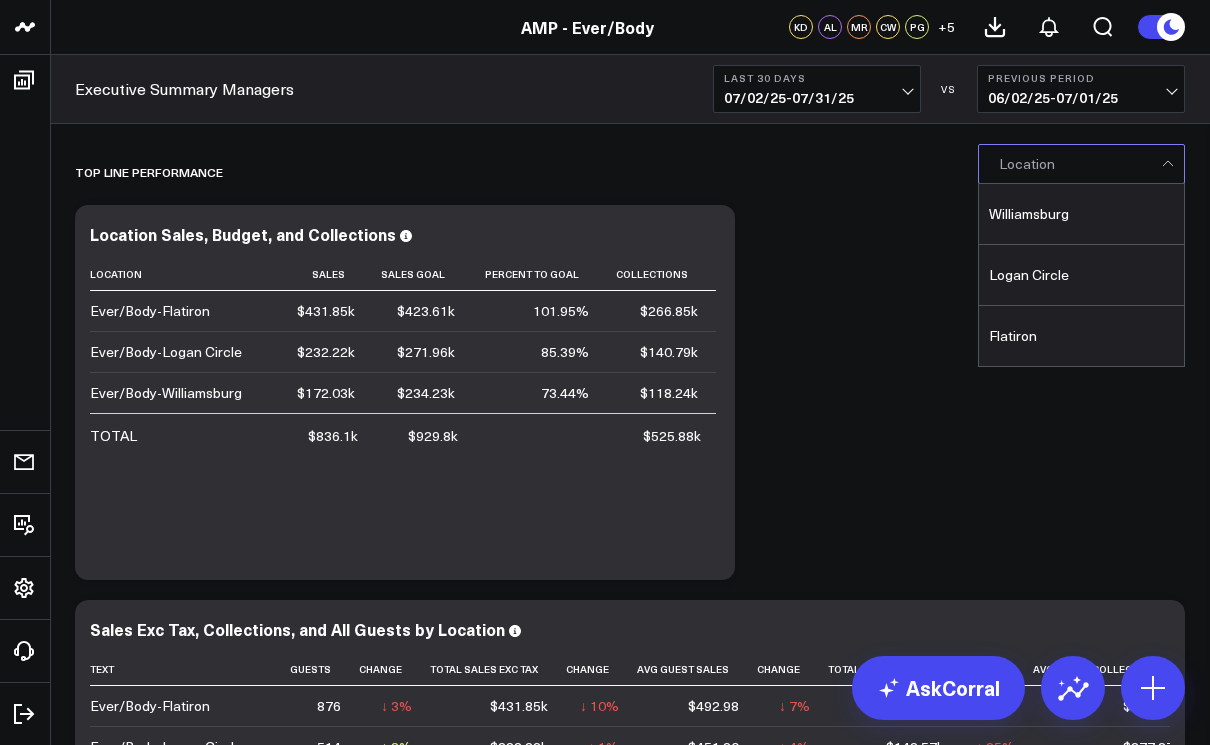 click on "Logan Circle" at bounding box center [1081, 275] 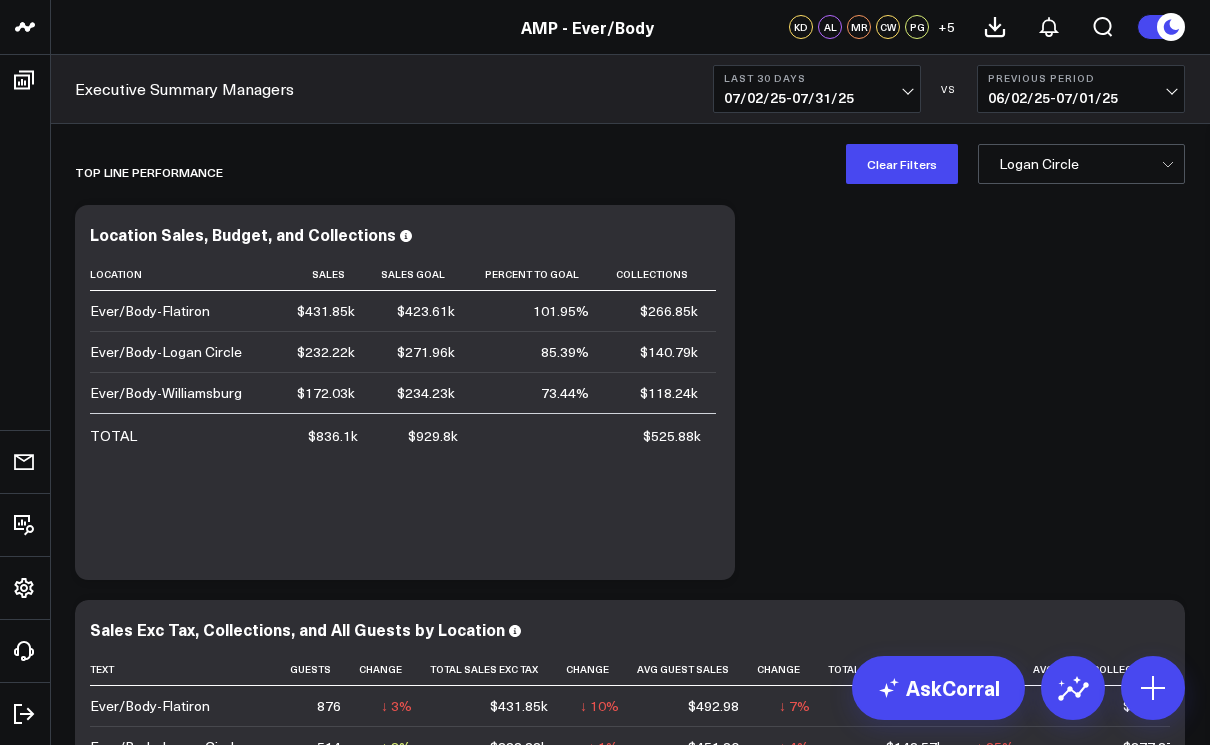 click on "07/02/25  -  07/31/25" at bounding box center [817, 98] 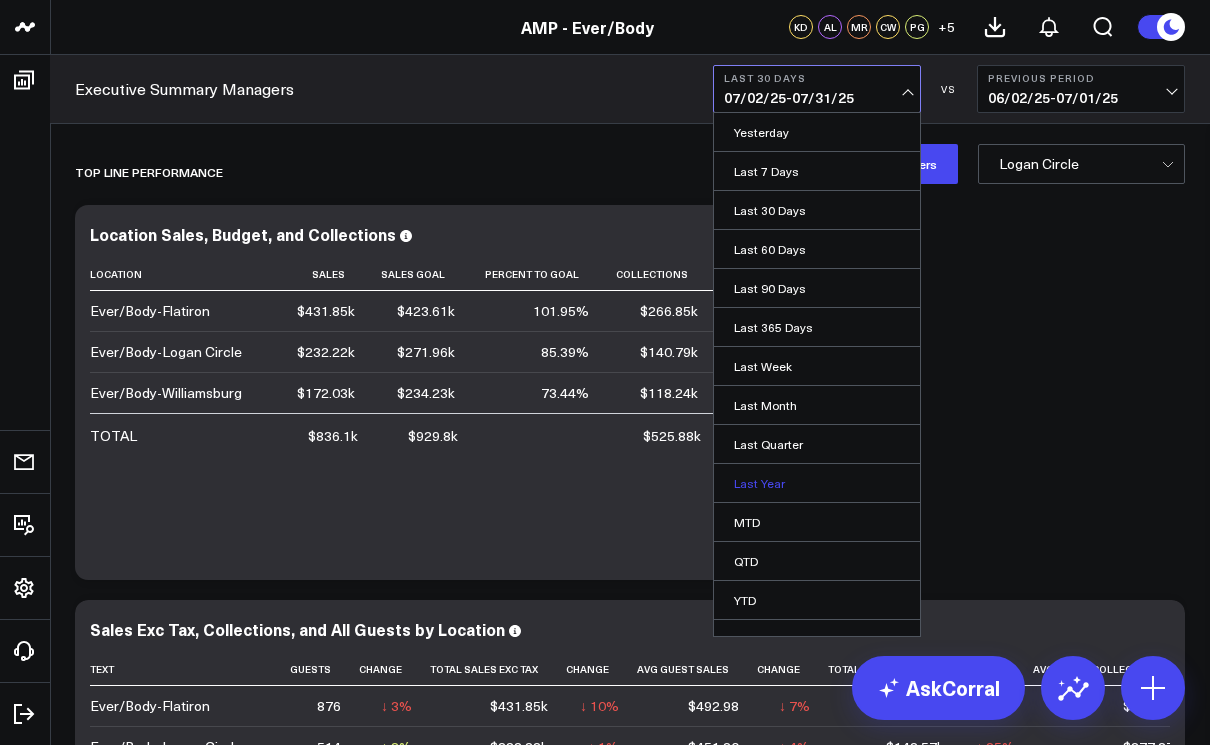 scroll, scrollTop: 22, scrollLeft: 0, axis: vertical 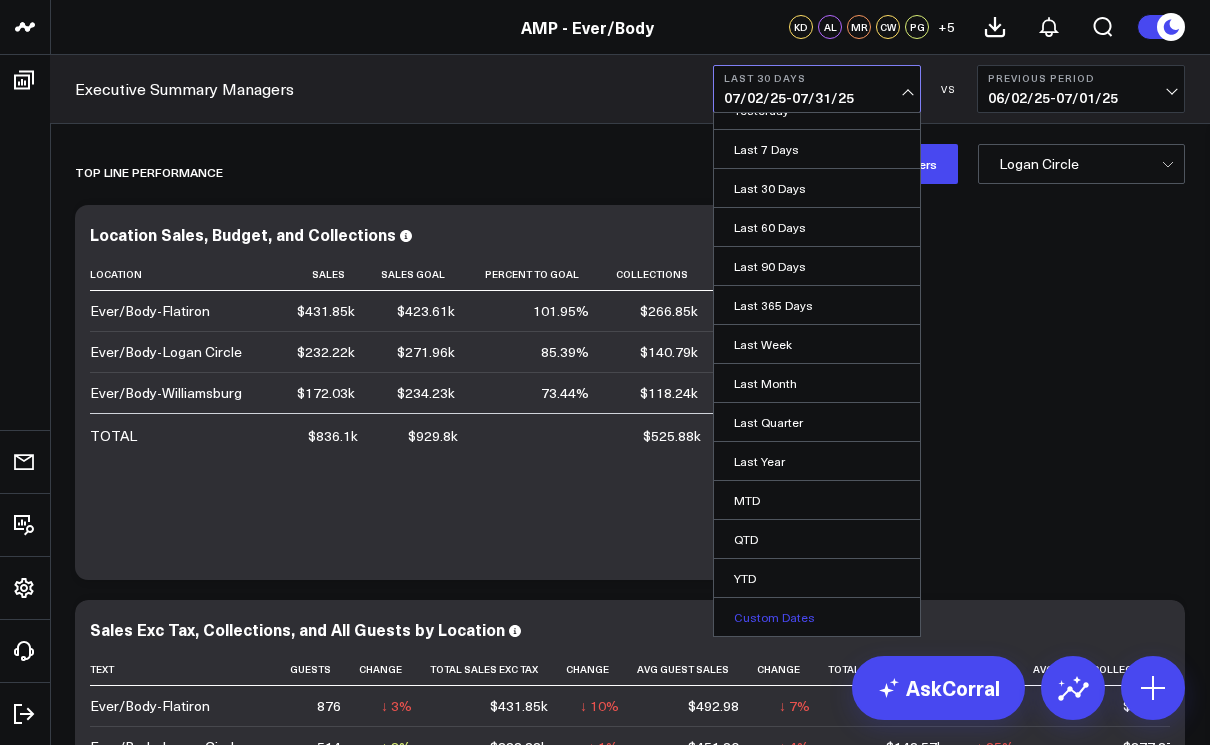 click on "Custom Dates" at bounding box center [817, 617] 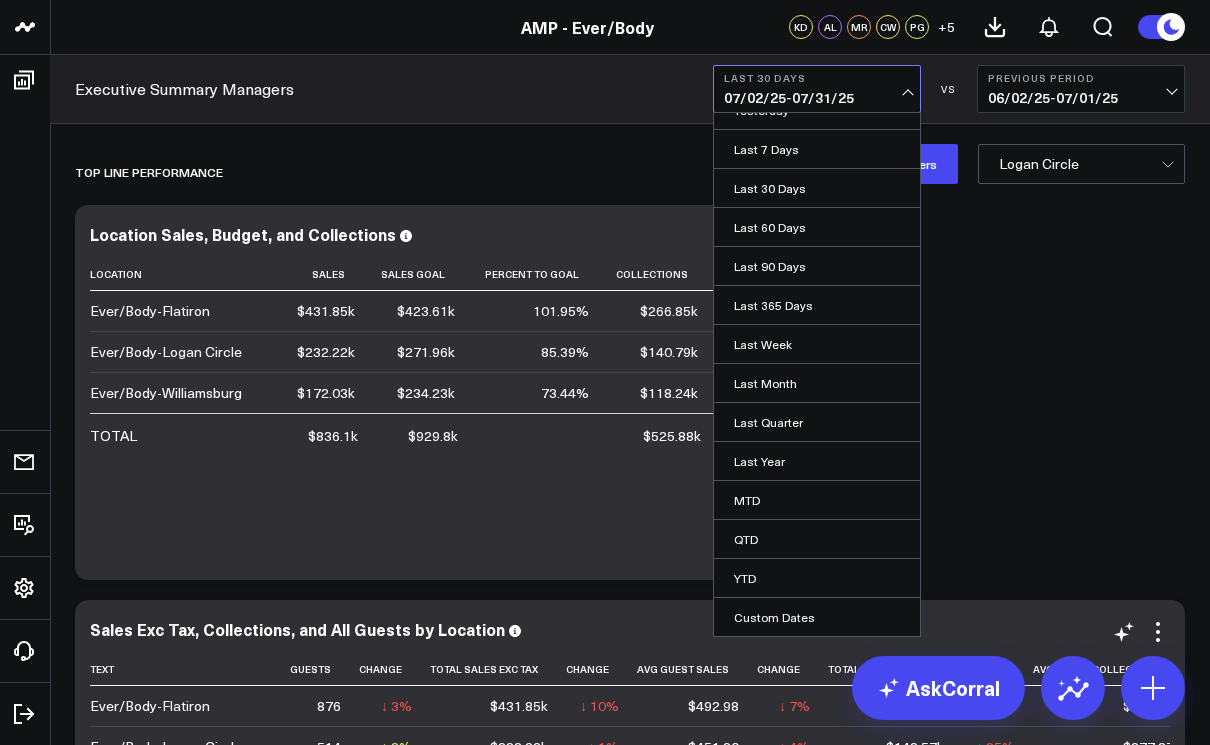 select on "7" 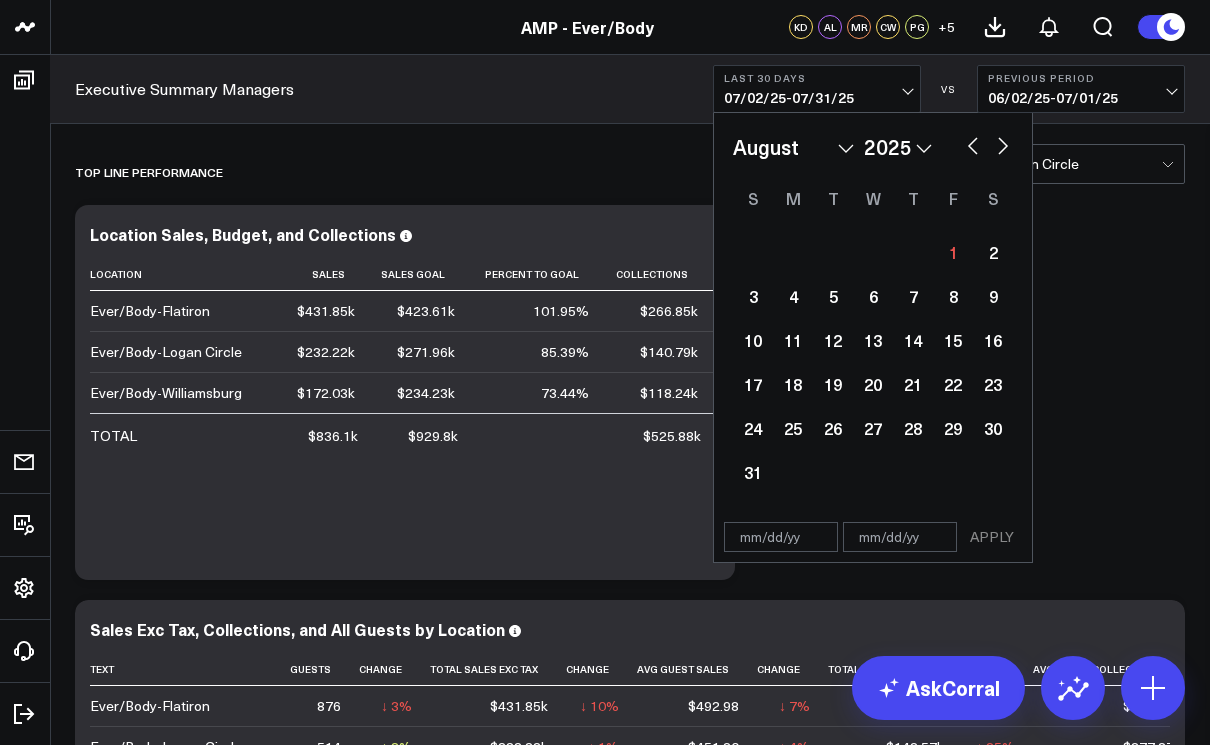 click at bounding box center (973, 144) 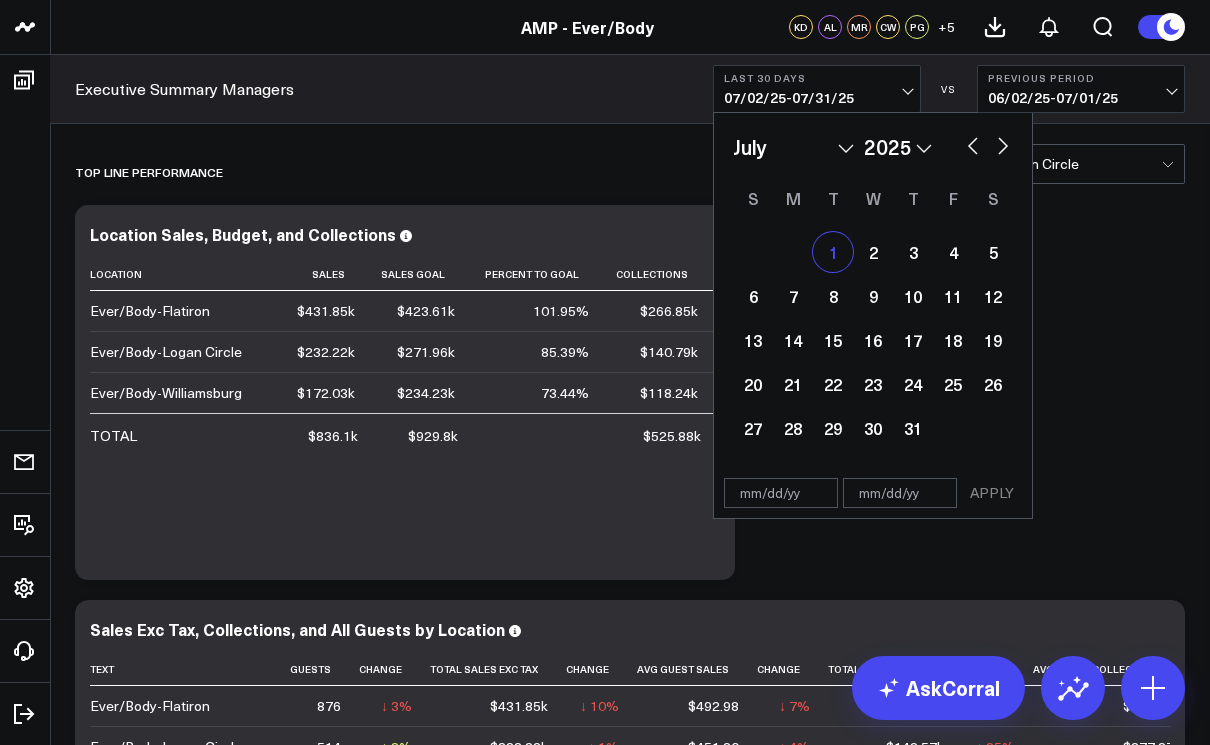 click on "1" at bounding box center (833, 252) 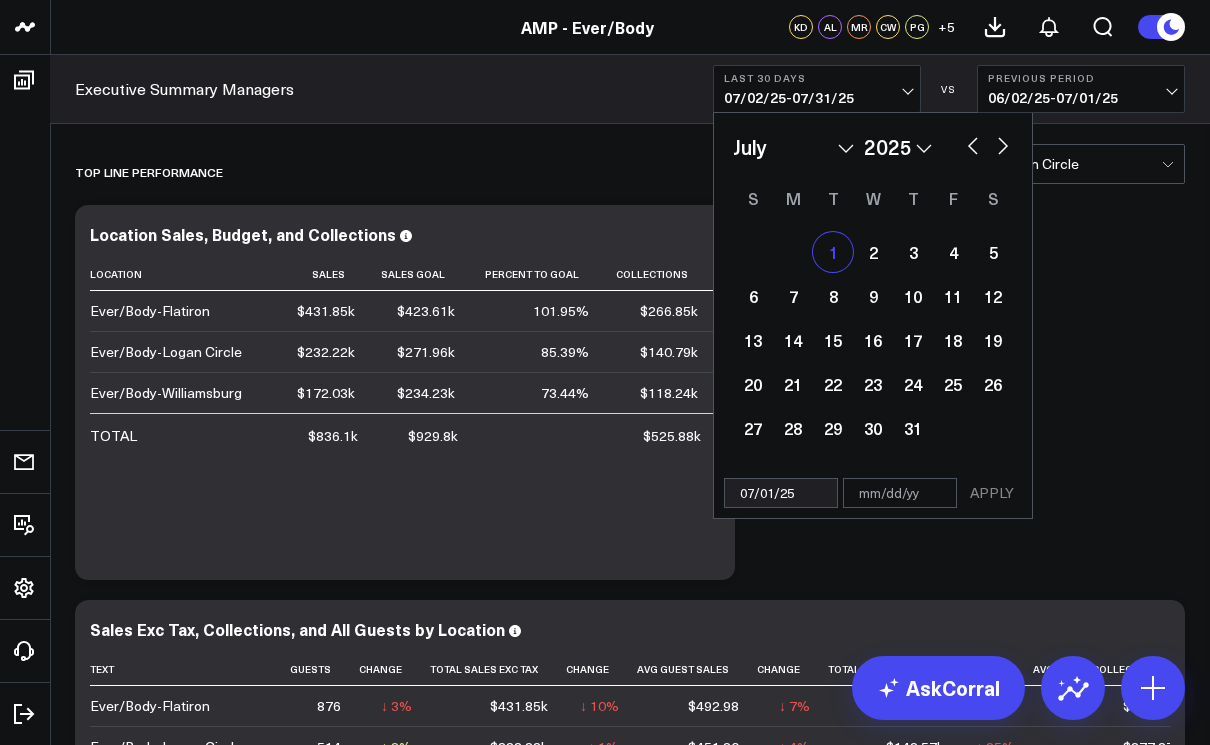 select on "6" 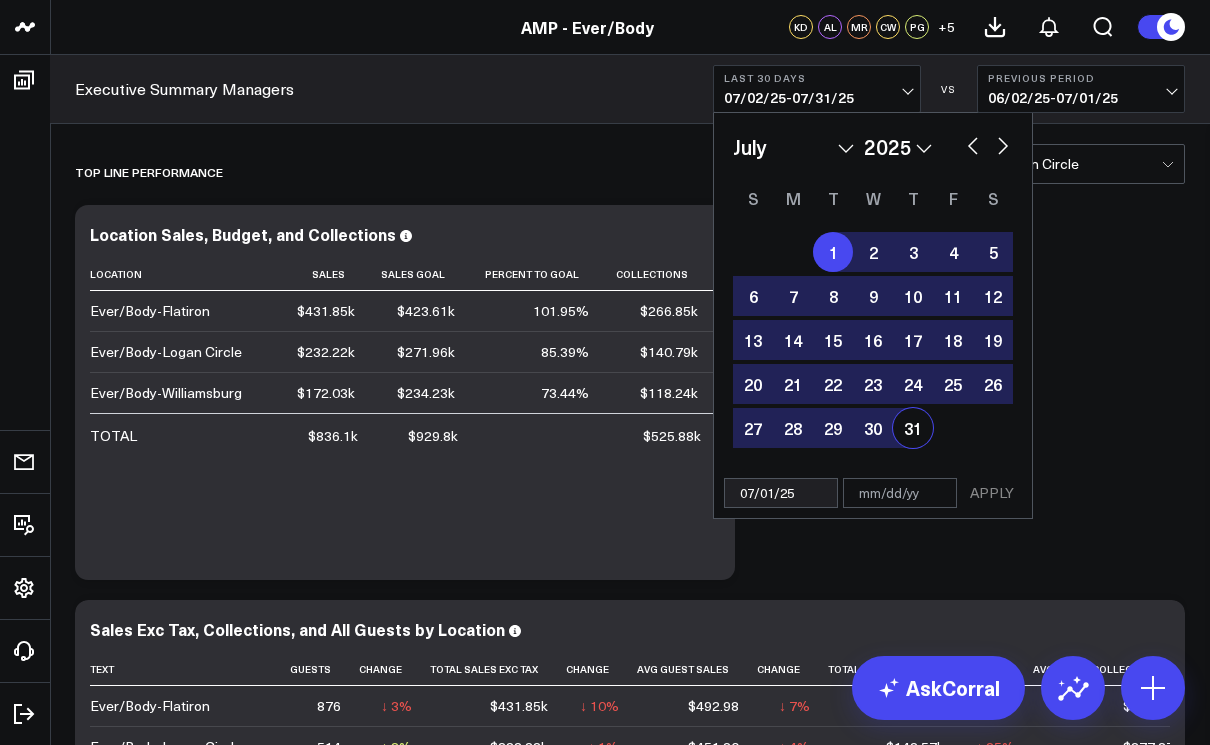 click on "31" at bounding box center (913, 428) 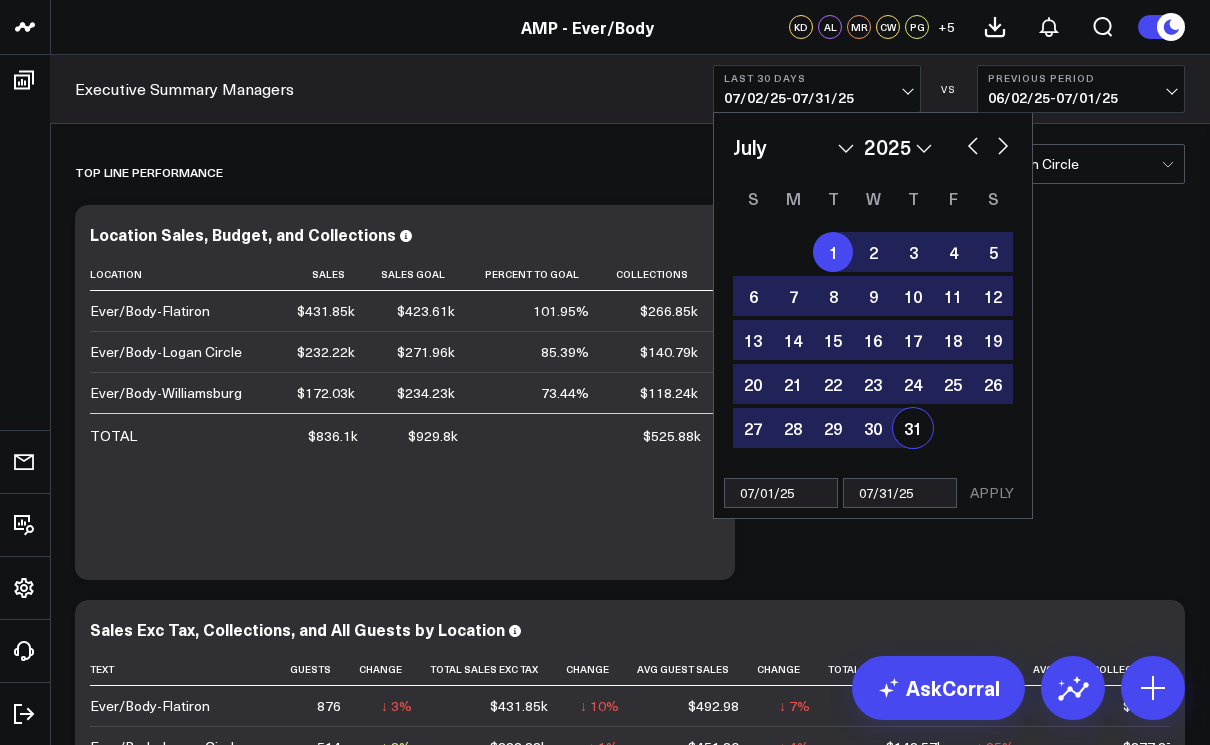 select on "6" 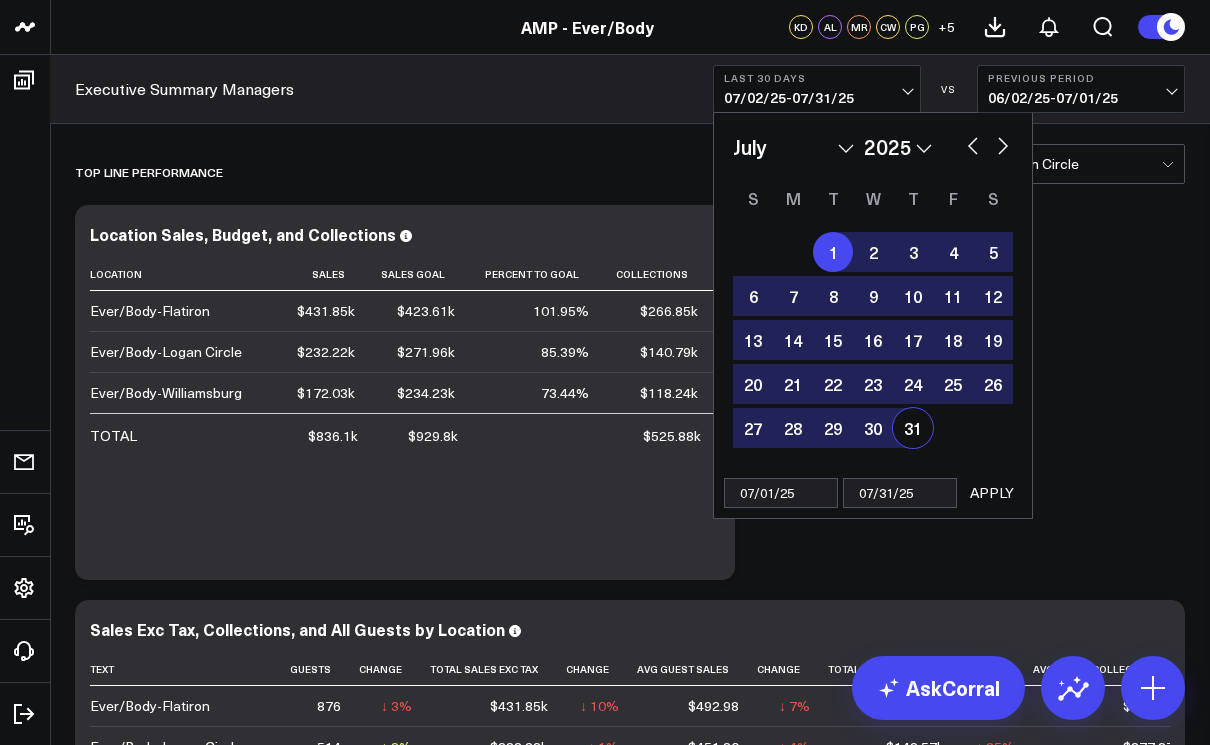 click on "APPLY" at bounding box center [992, 493] 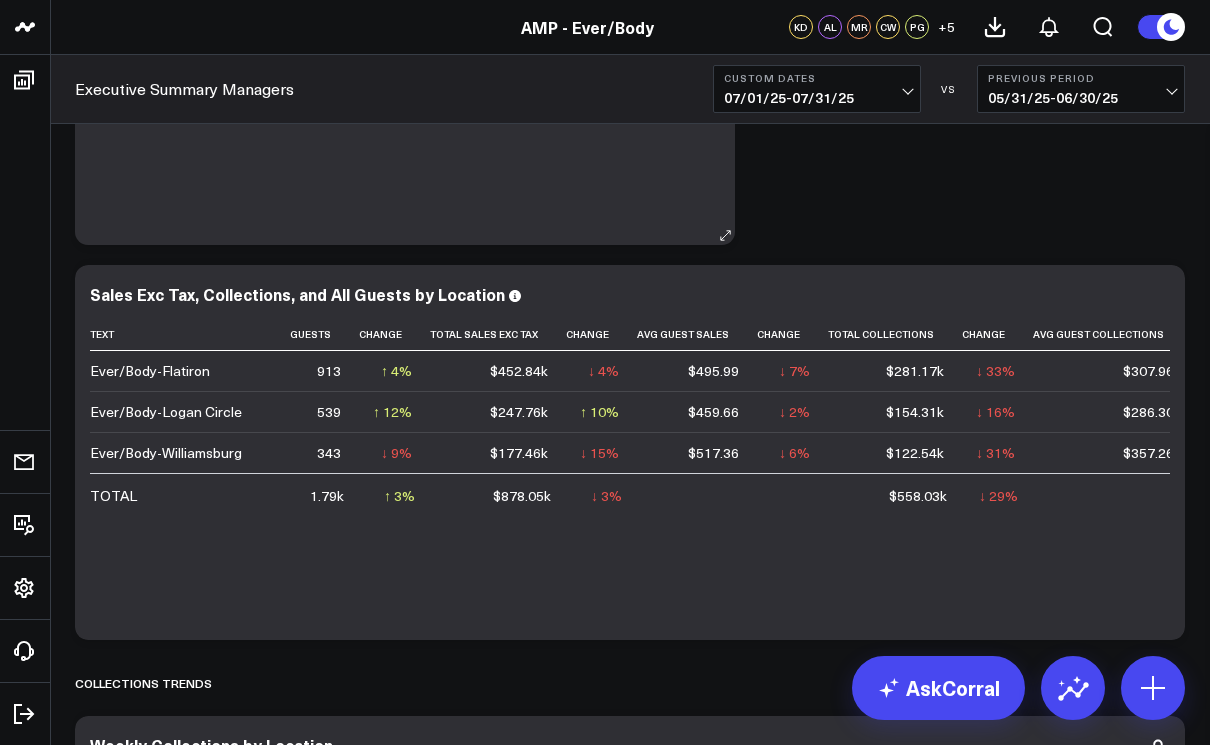scroll, scrollTop: 343, scrollLeft: 0, axis: vertical 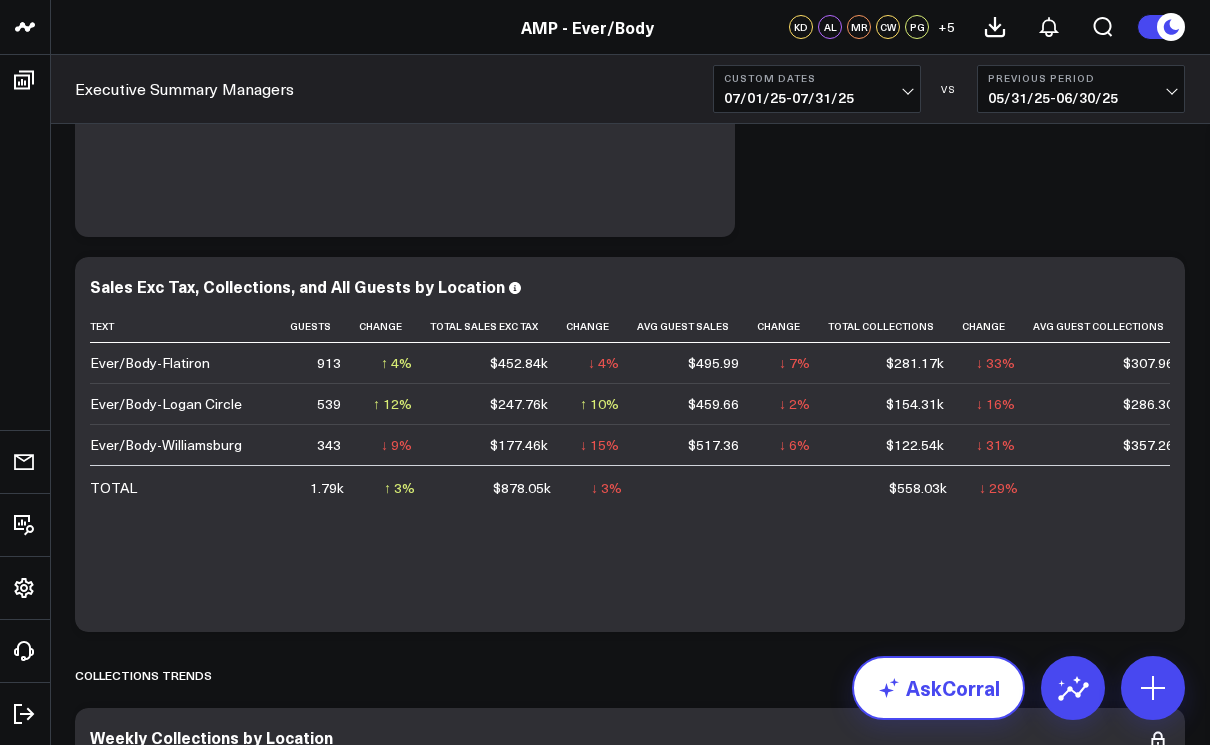 click on "AskCorral" at bounding box center [938, 688] 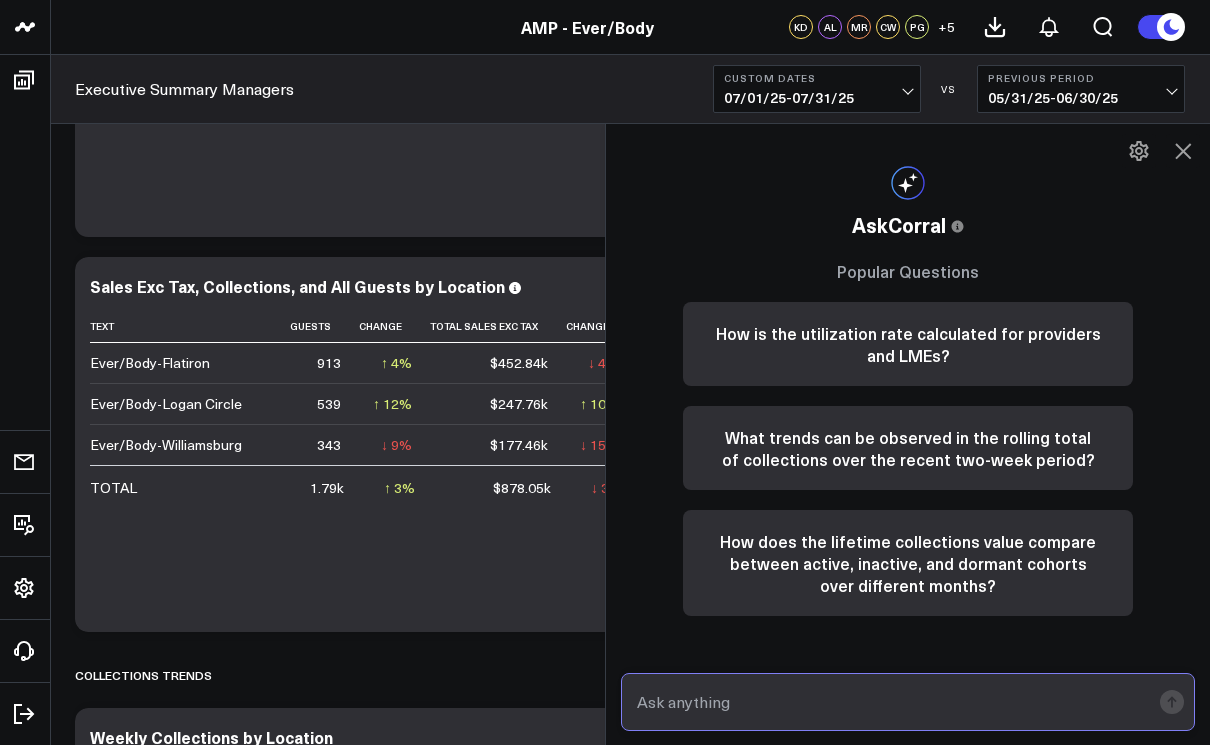 click at bounding box center [891, 702] 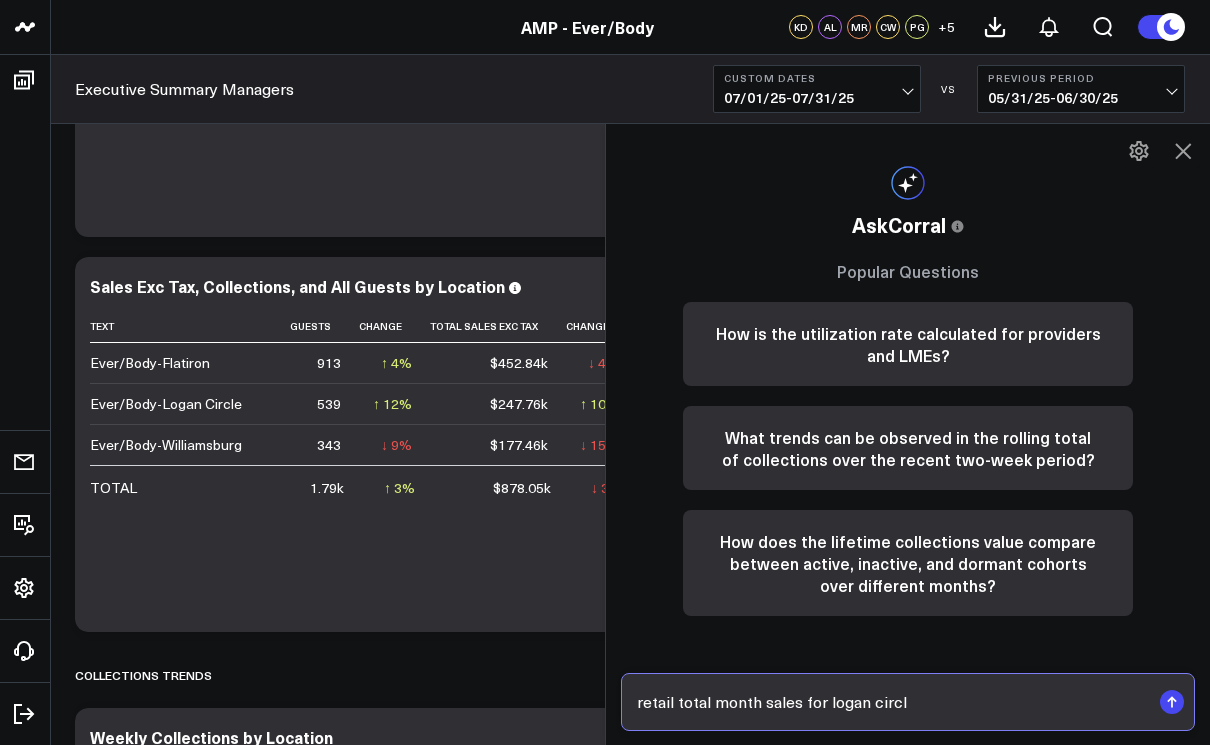 type on "retail total month sales for logan circle" 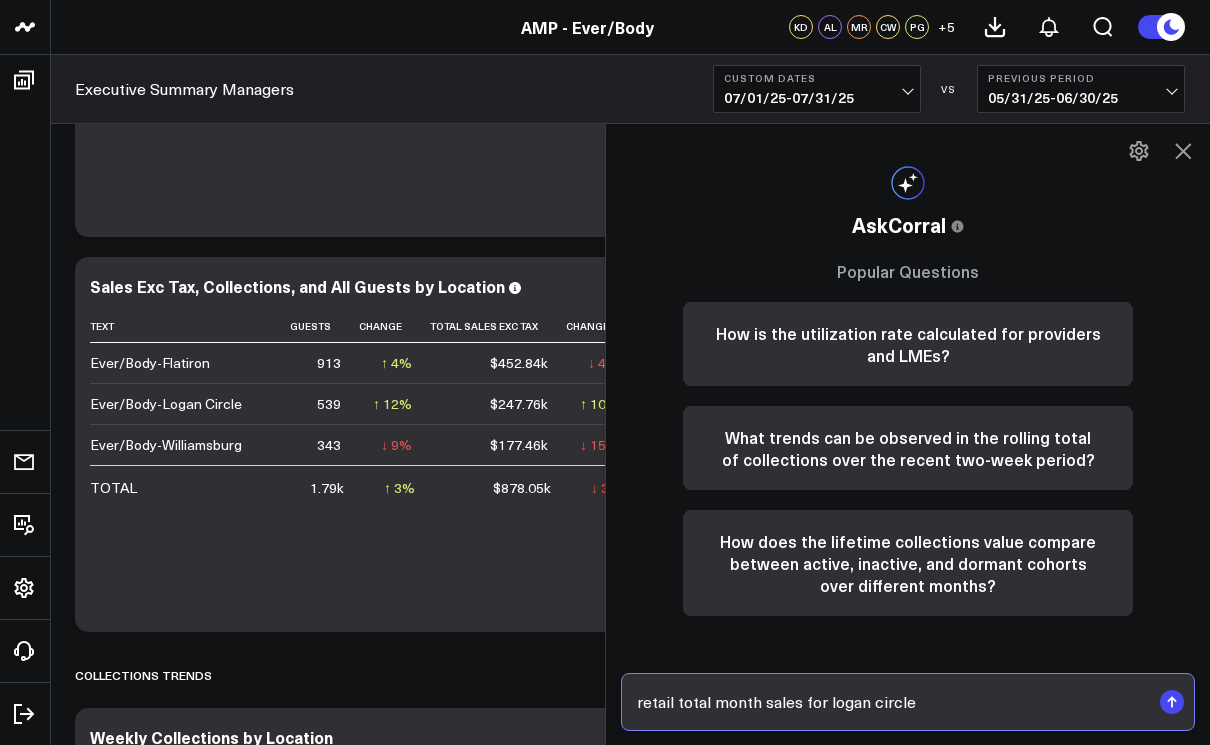 type 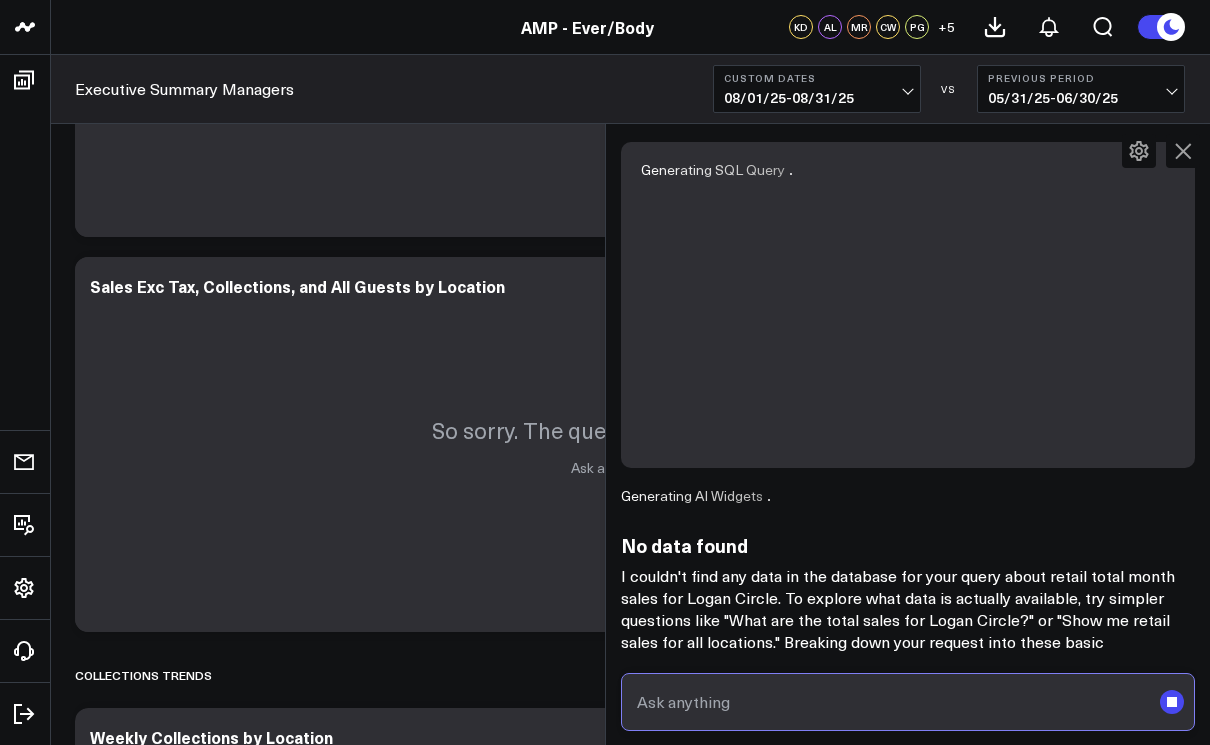 scroll, scrollTop: 390, scrollLeft: 0, axis: vertical 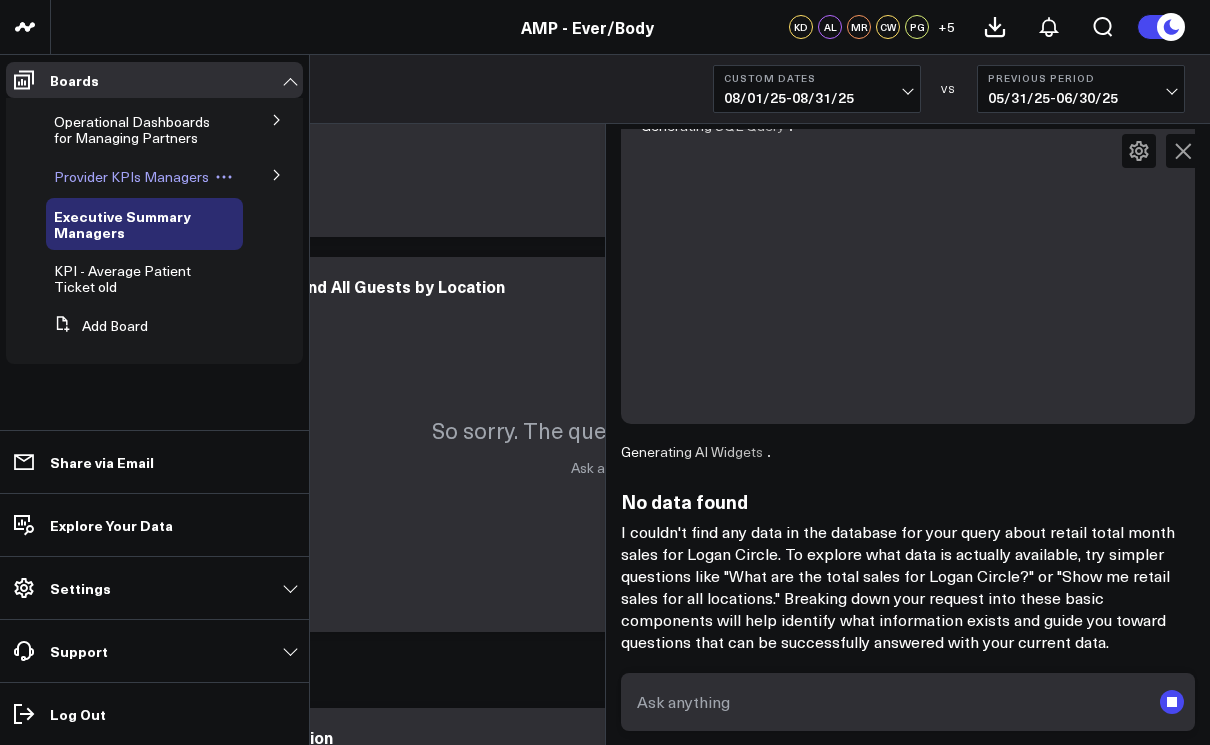 click on "Provider KPIs Managers" at bounding box center (131, 176) 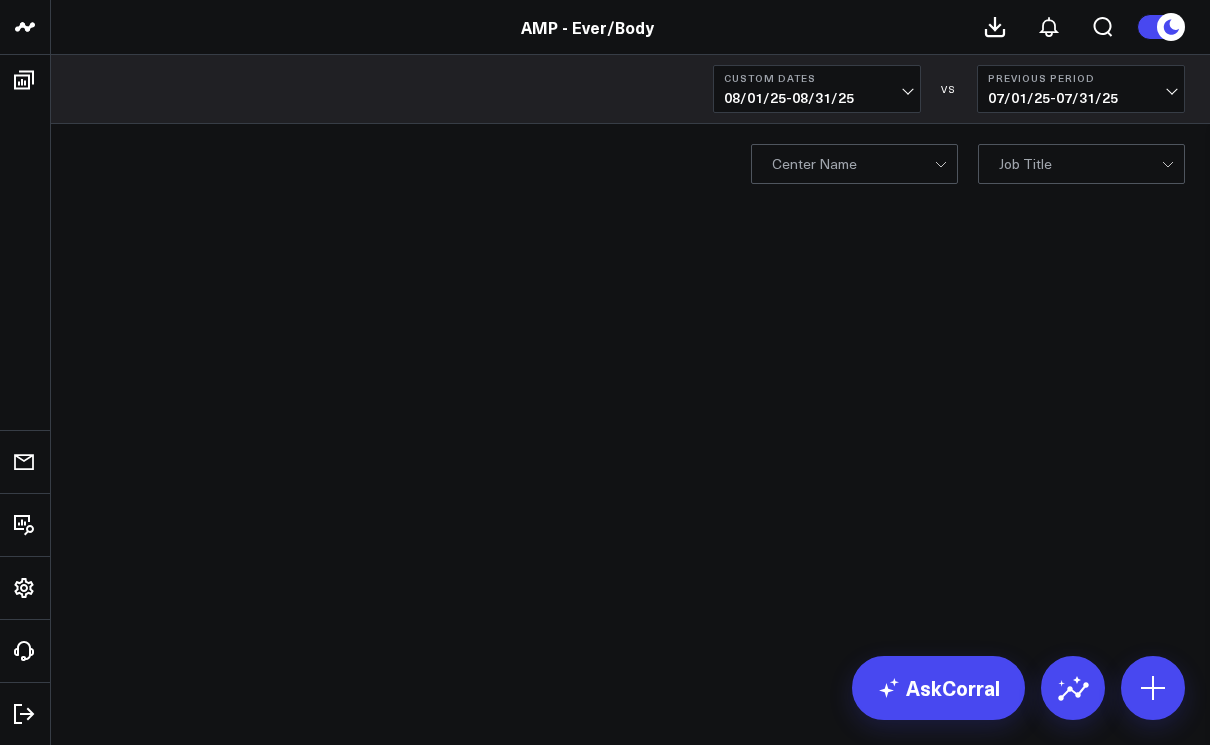scroll, scrollTop: 0, scrollLeft: 0, axis: both 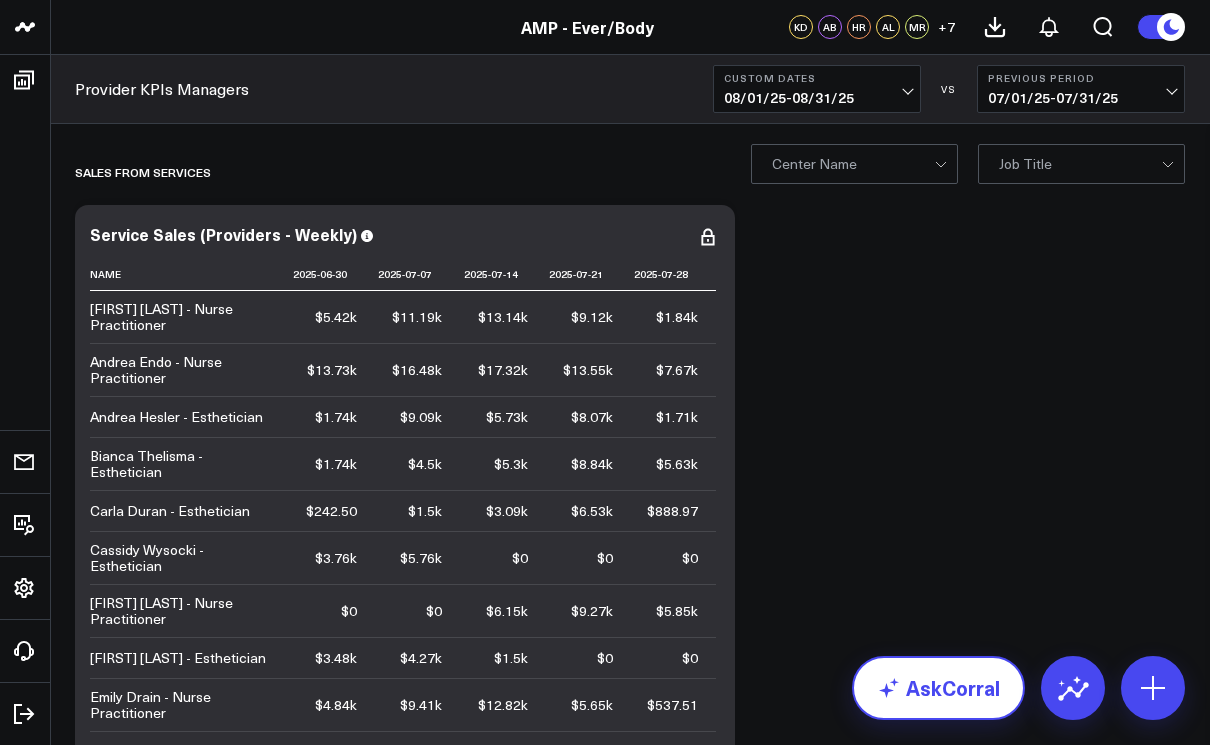 click on "AskCorral" at bounding box center [938, 688] 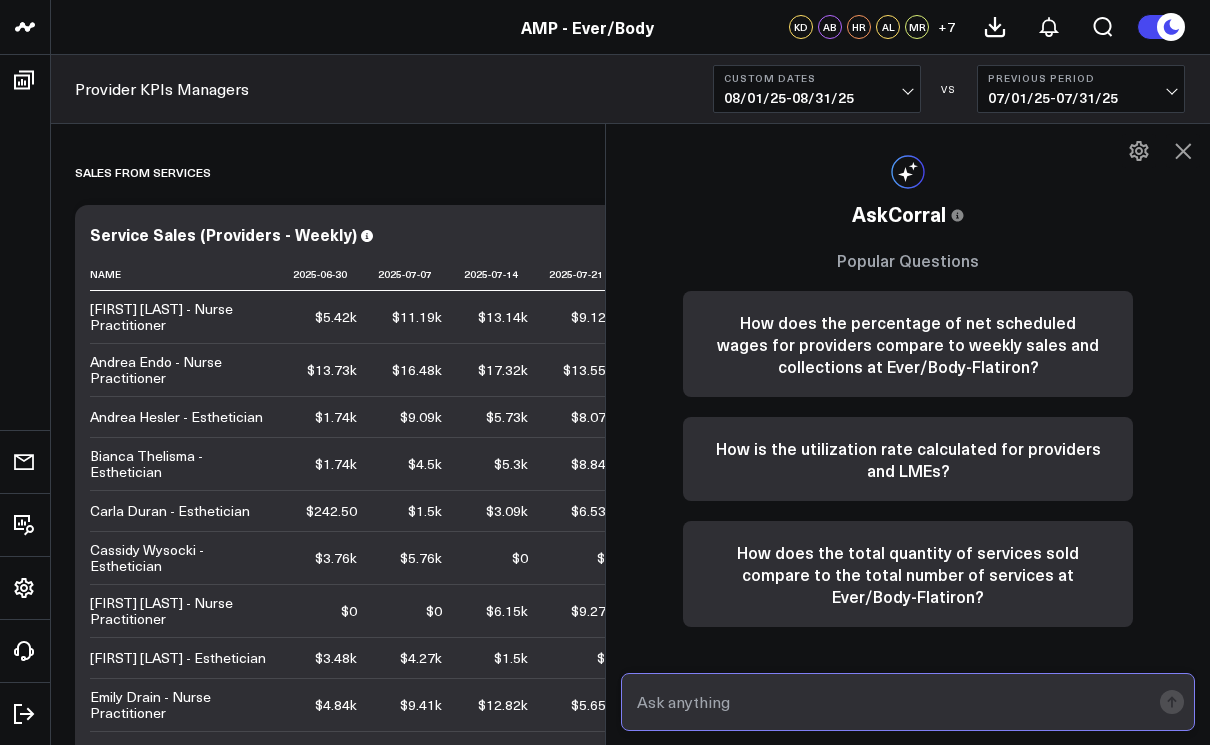 click at bounding box center (891, 702) 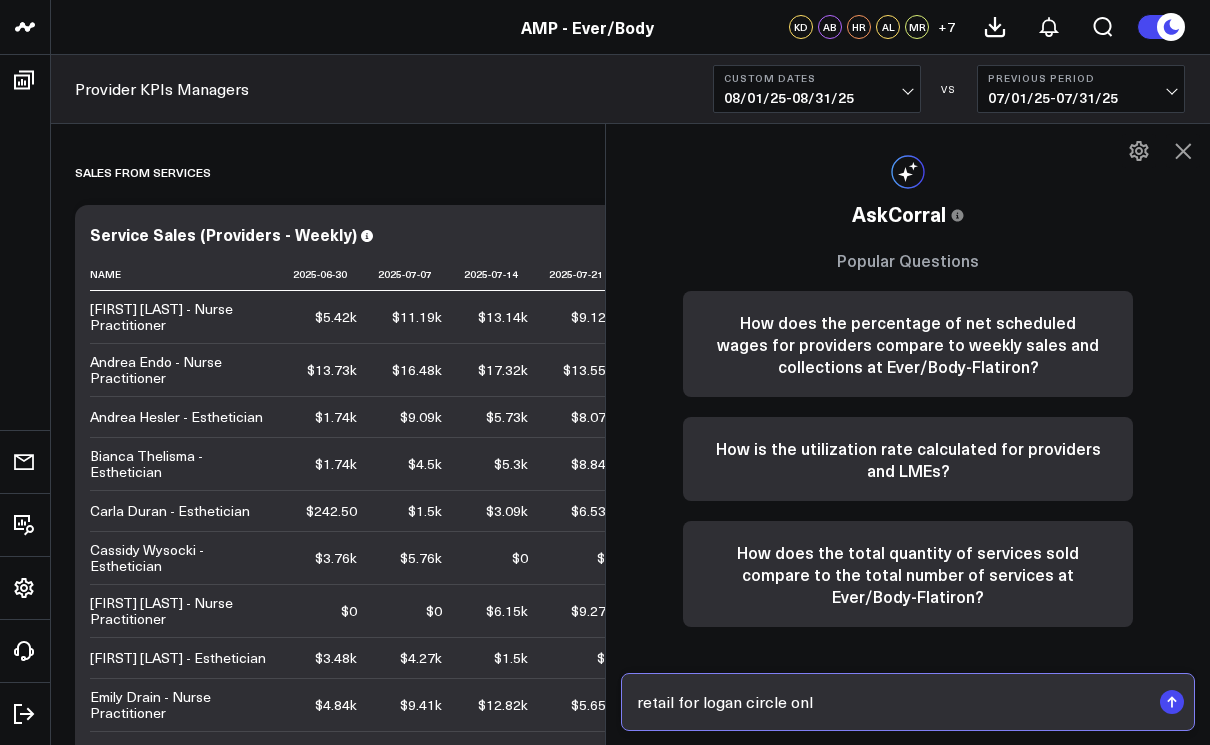 type on "retail for logan circle only" 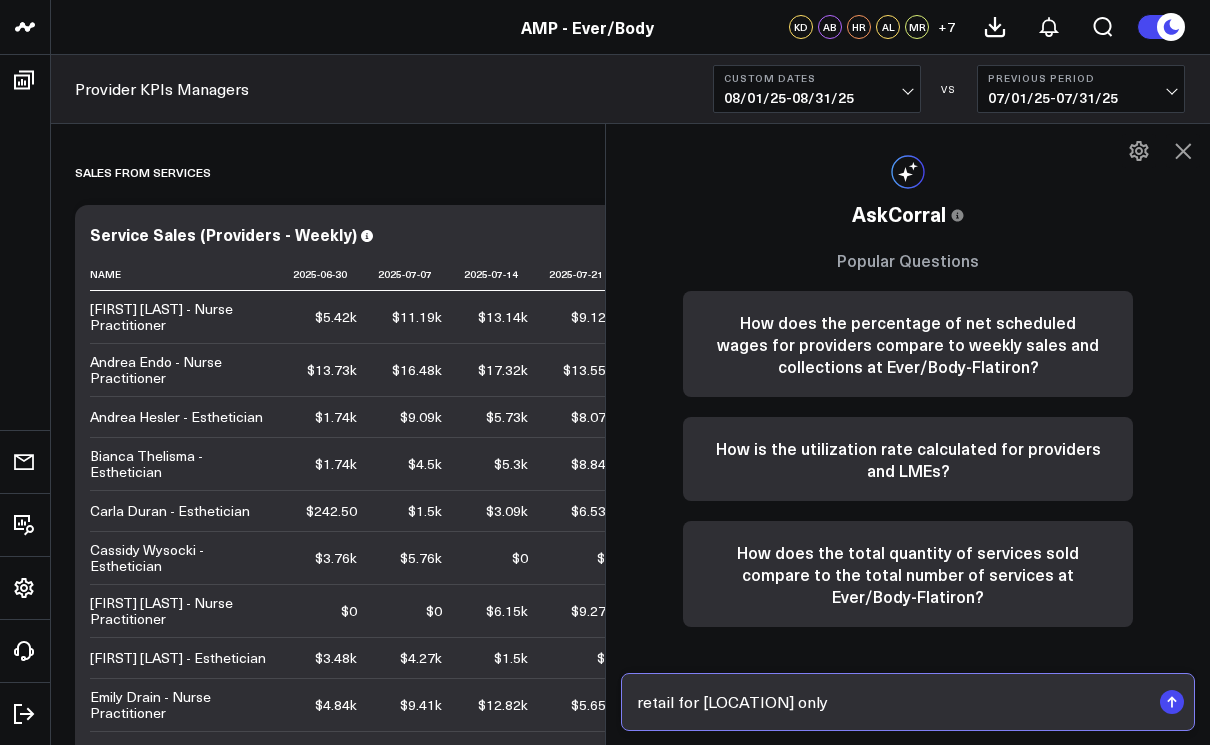 type 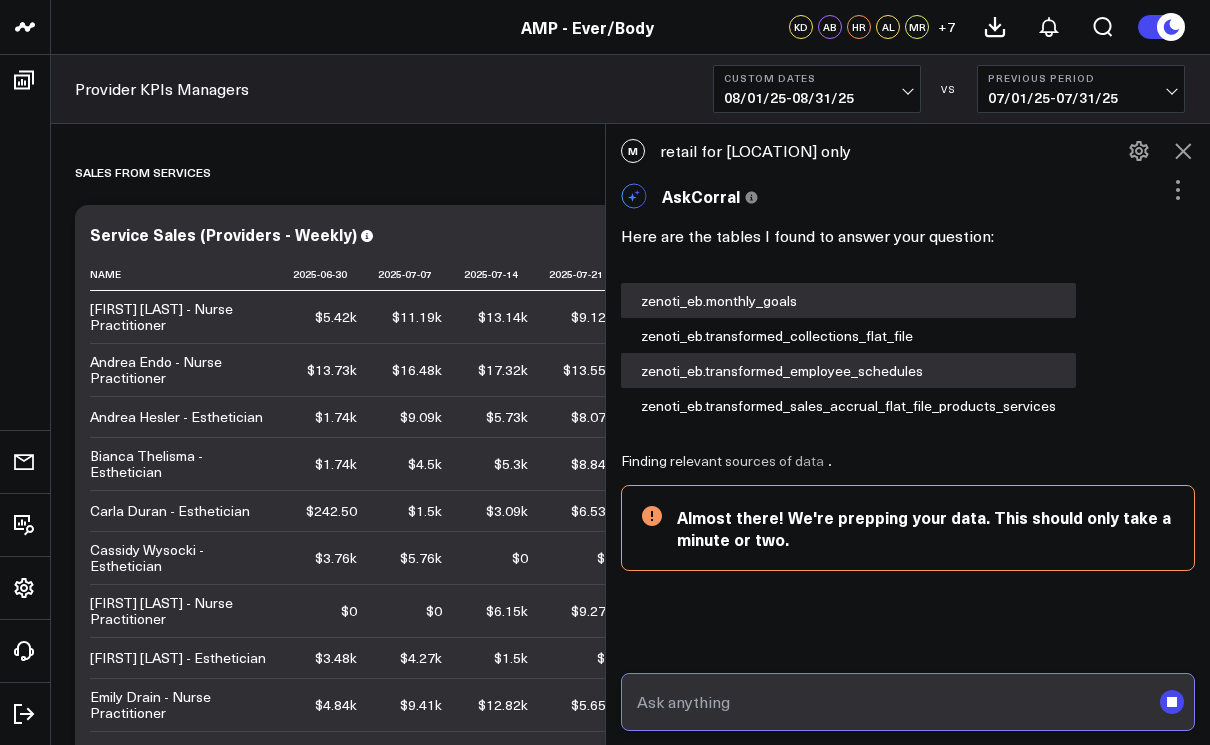 scroll, scrollTop: 85, scrollLeft: 0, axis: vertical 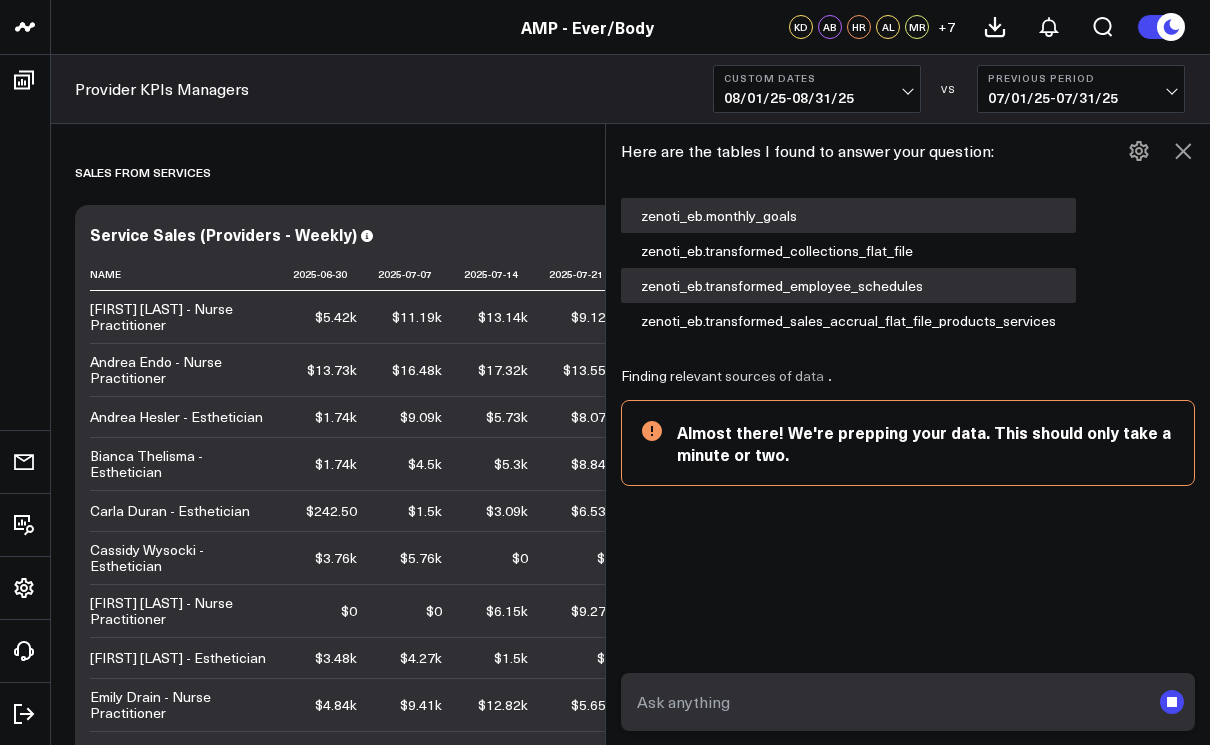 click on "08/01/25  -  08/31/25" at bounding box center [817, 98] 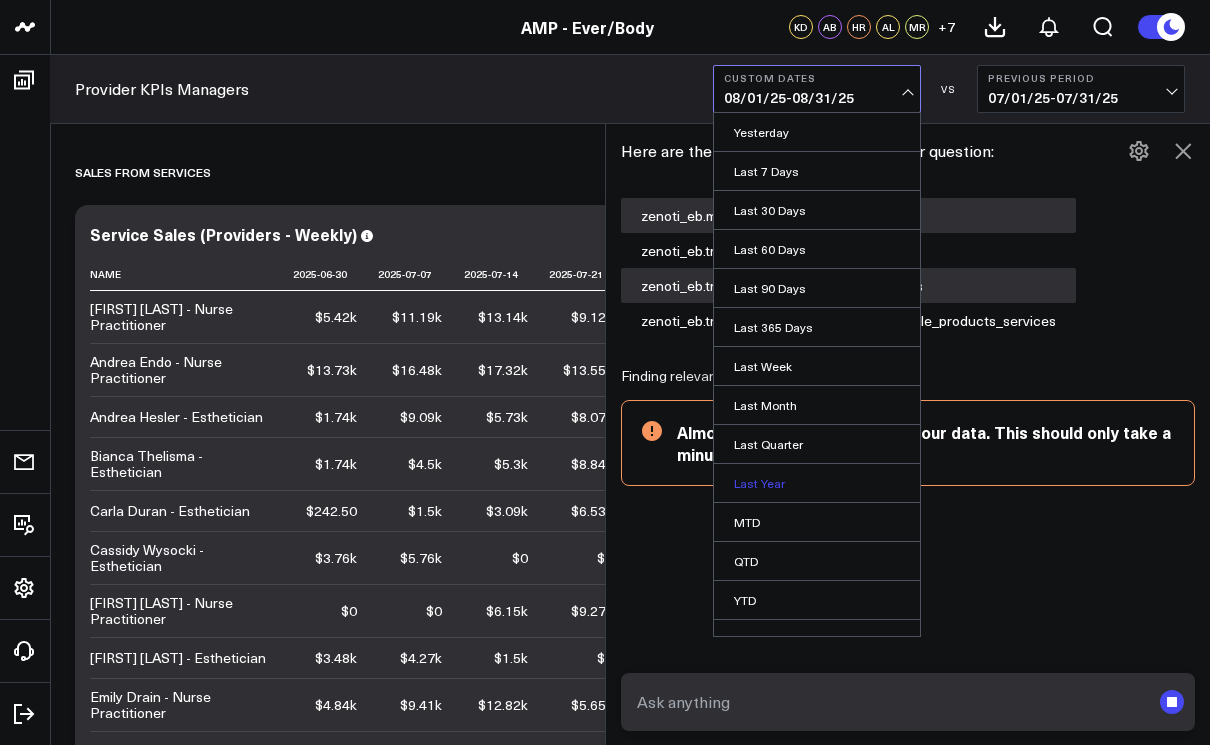 scroll, scrollTop: 22, scrollLeft: 0, axis: vertical 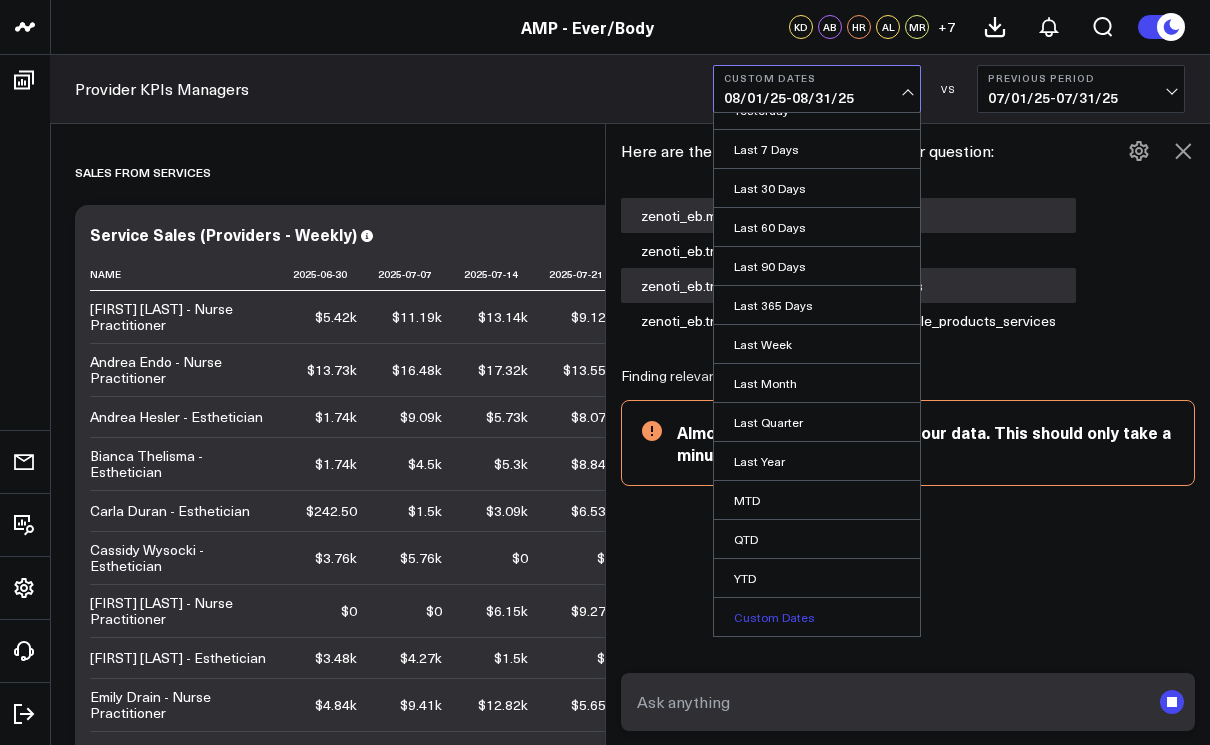click on "Custom Dates" at bounding box center (817, 617) 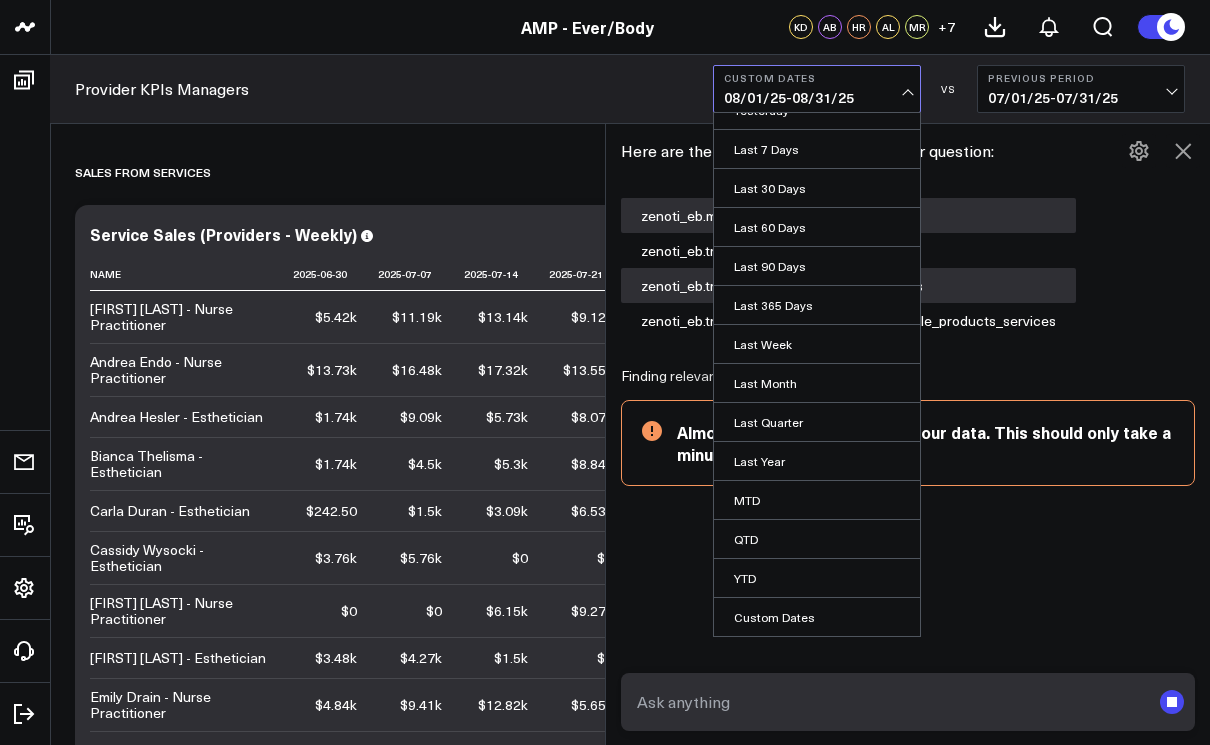 select on "7" 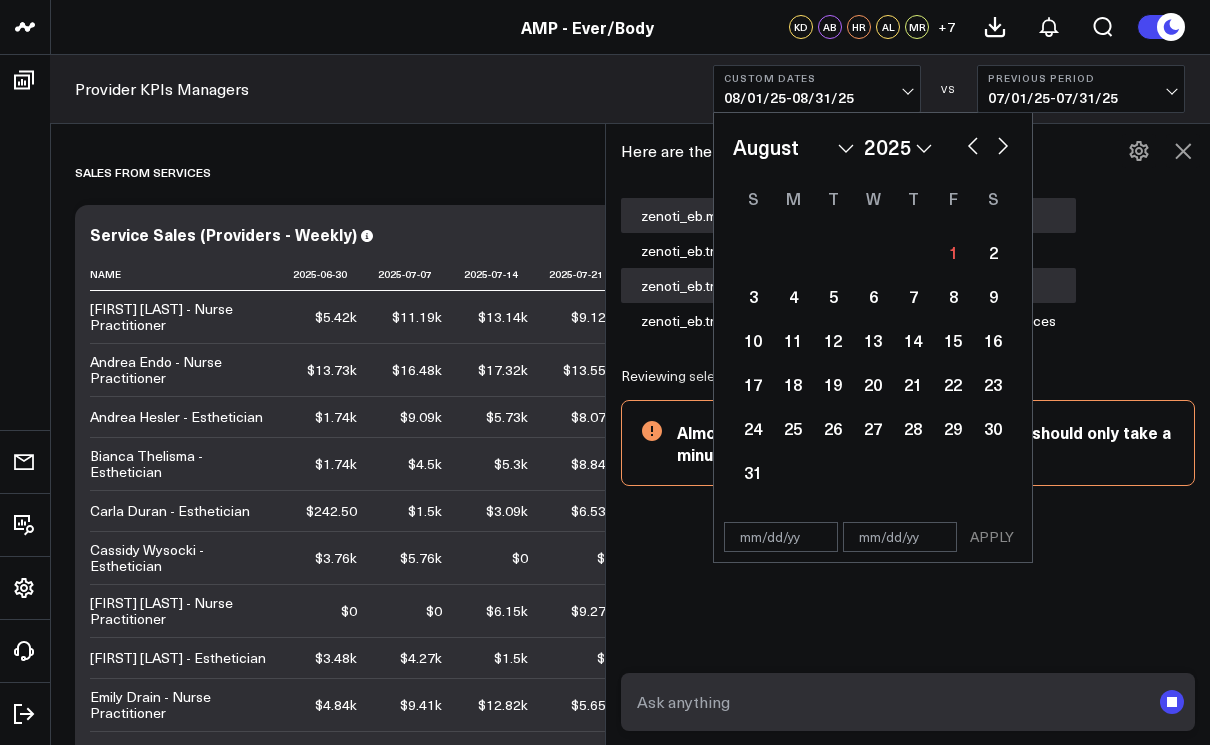 click on "January February March April May June July August September October November December" at bounding box center [793, 147] 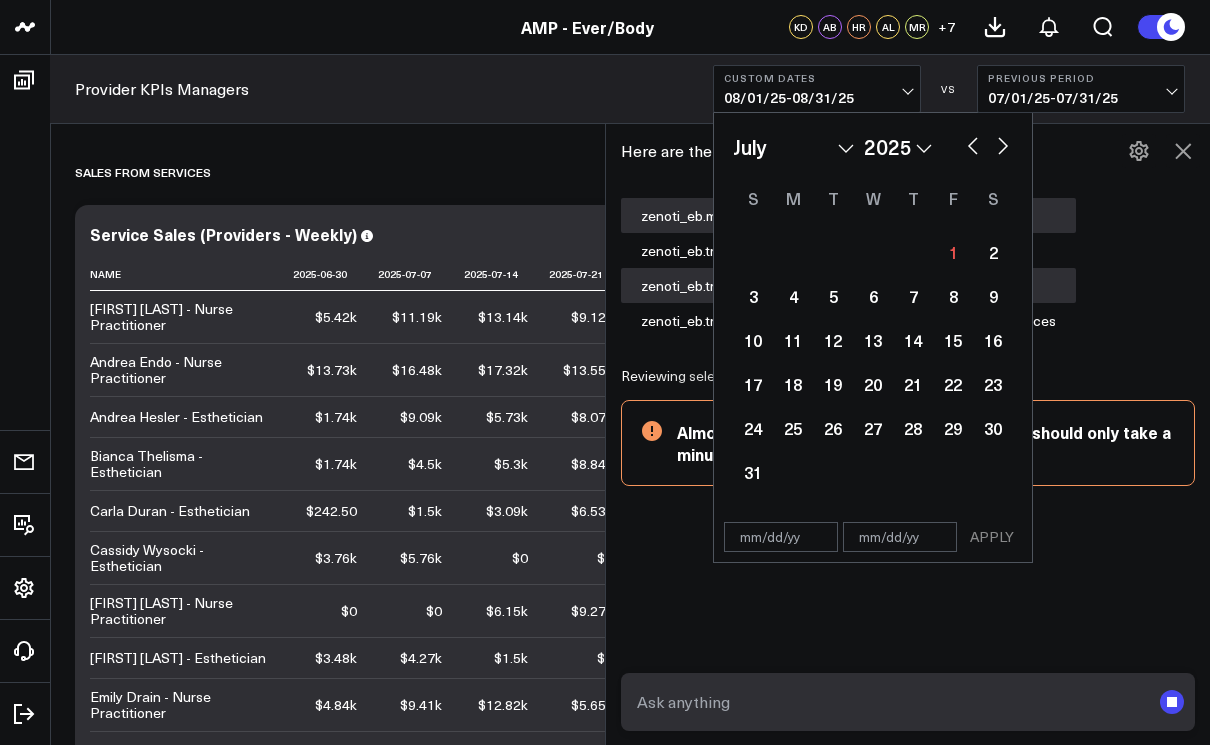 select on "6" 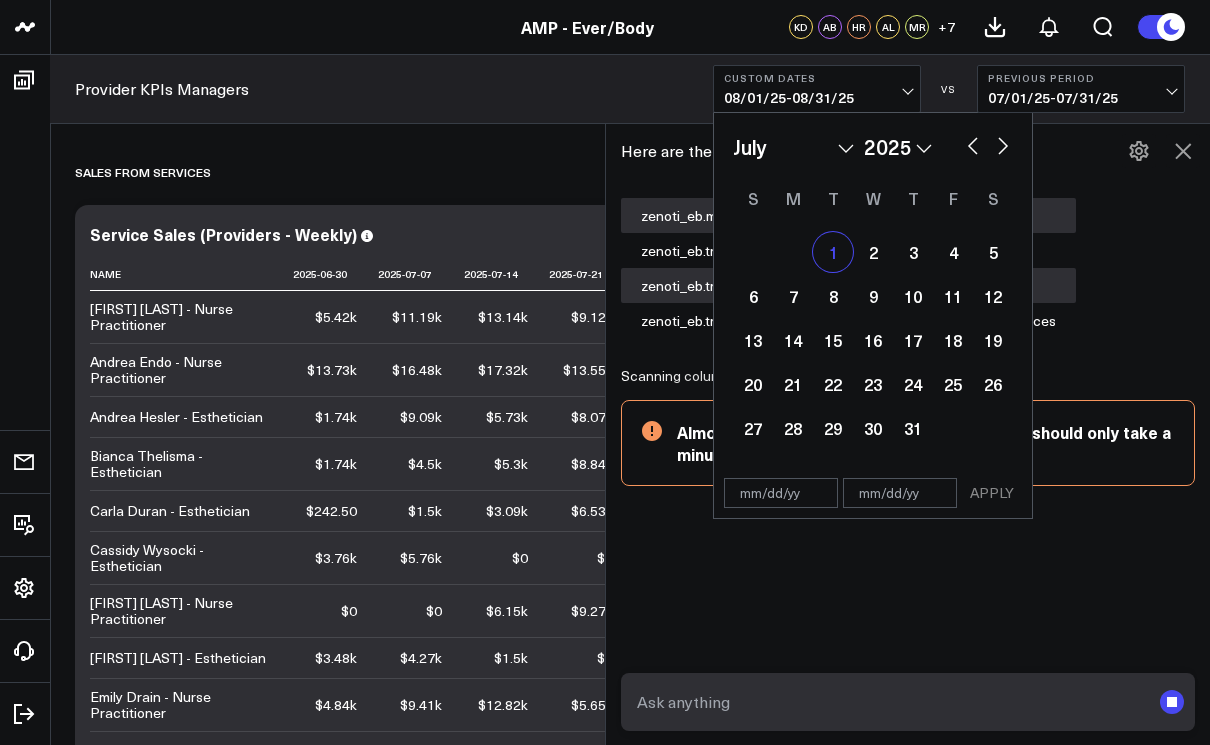 click on "1" at bounding box center [833, 252] 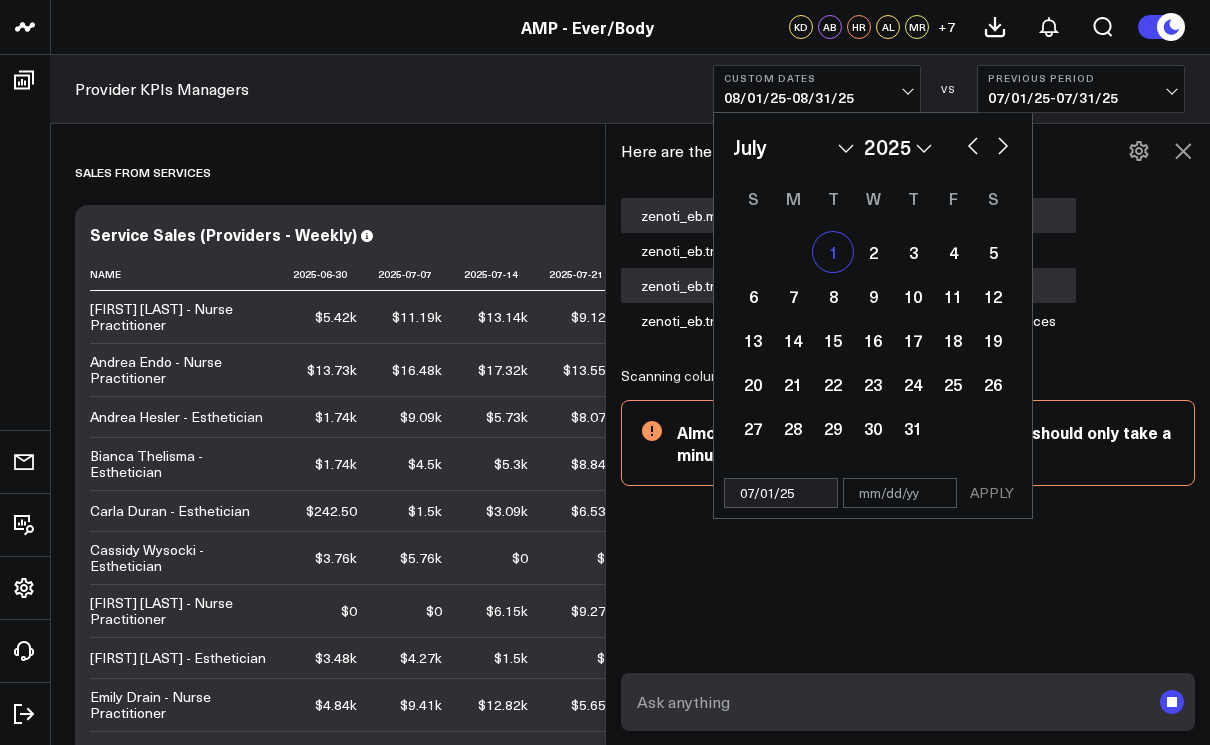 select on "6" 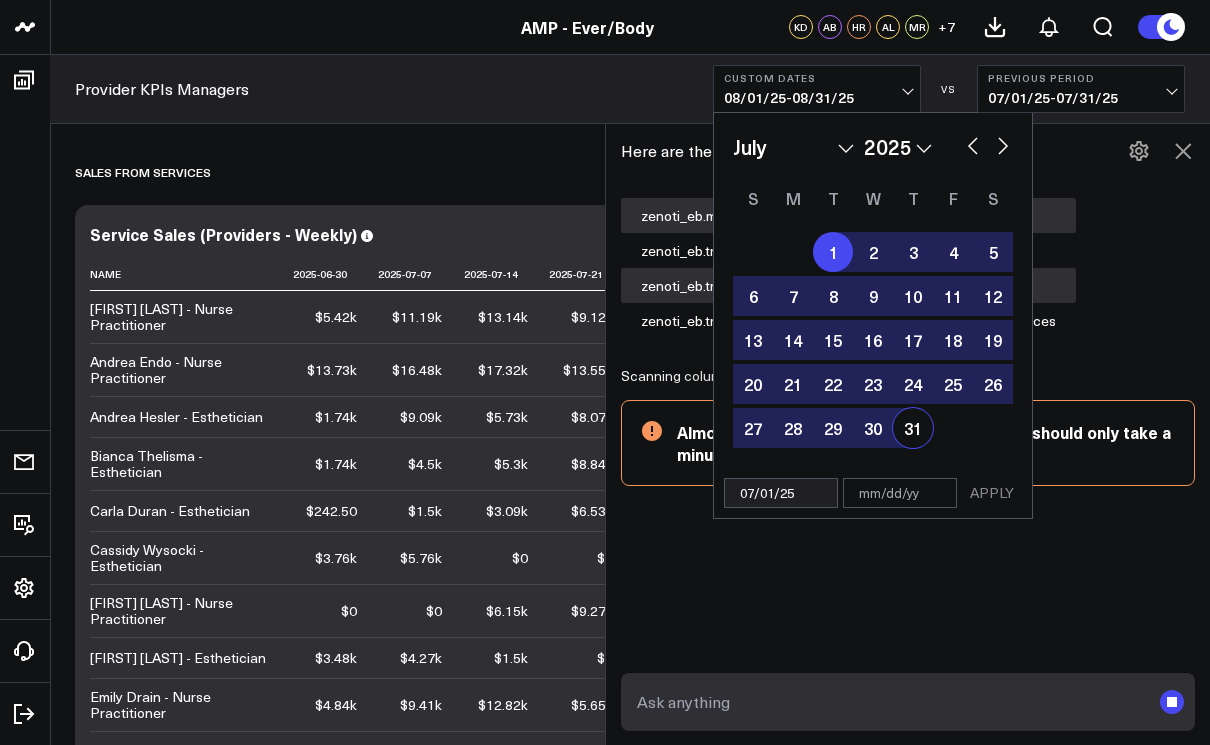click on "31" at bounding box center (913, 428) 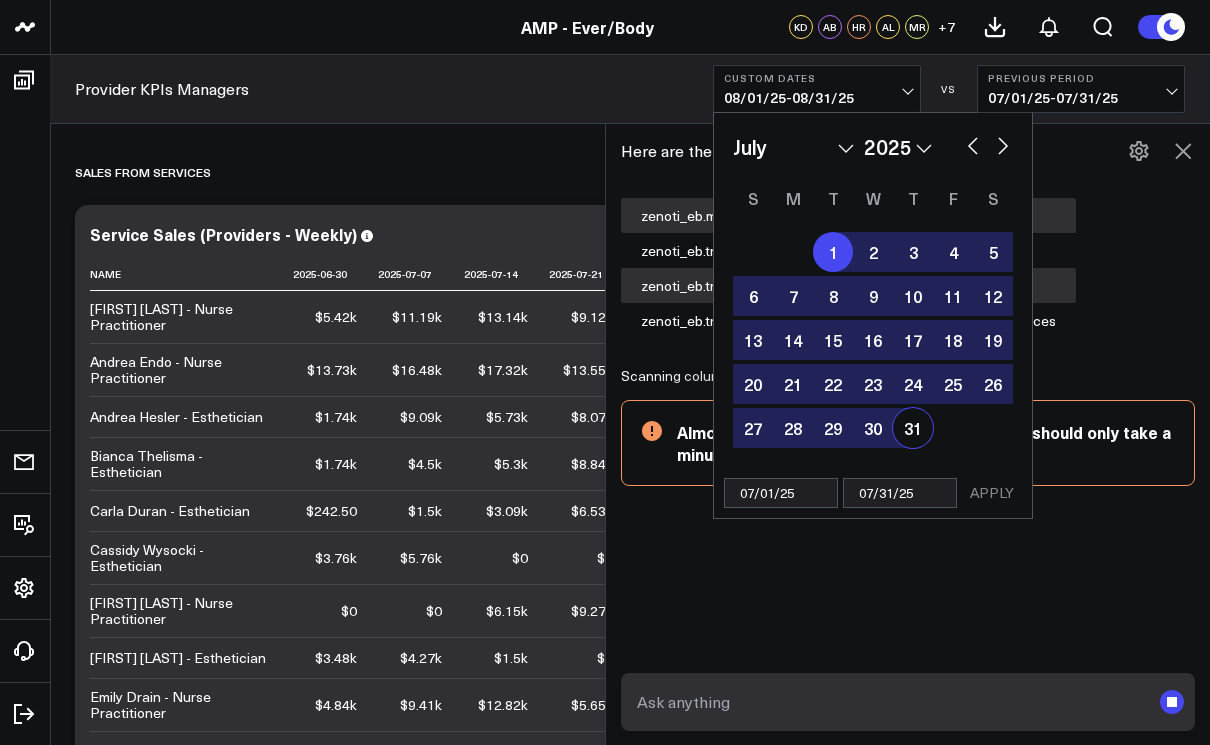 select on "6" 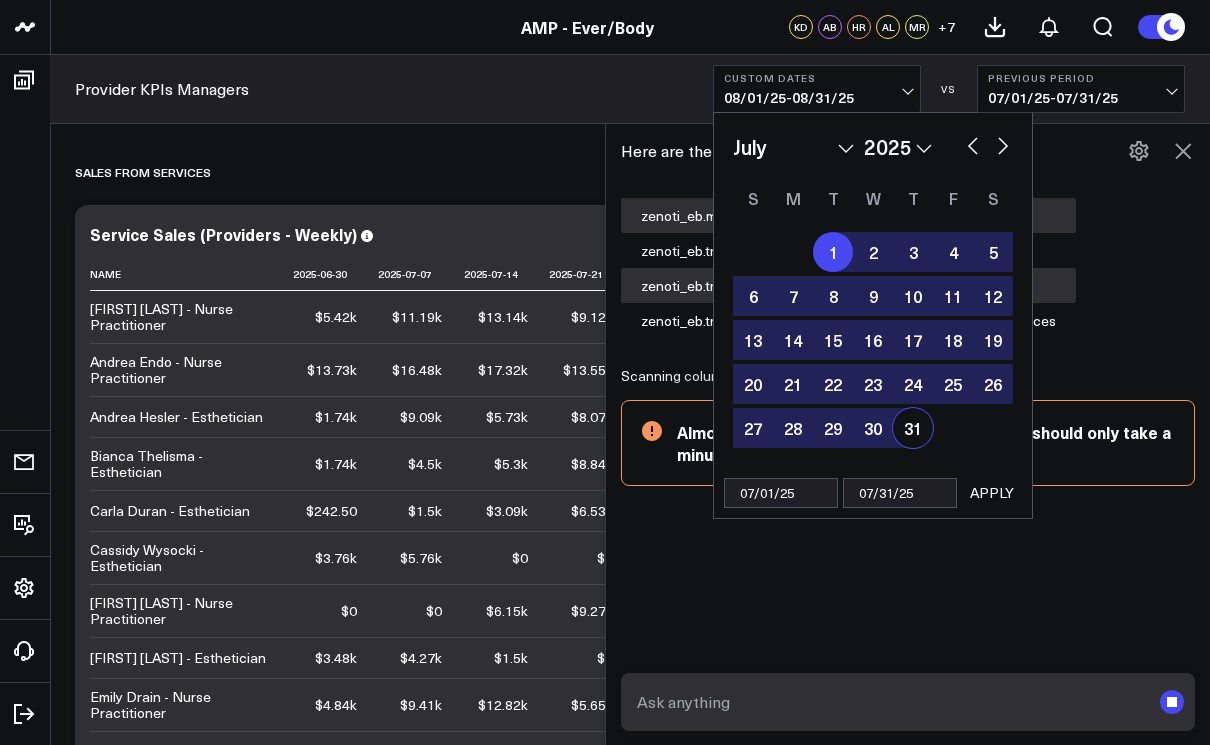 click on "APPLY" at bounding box center (992, 493) 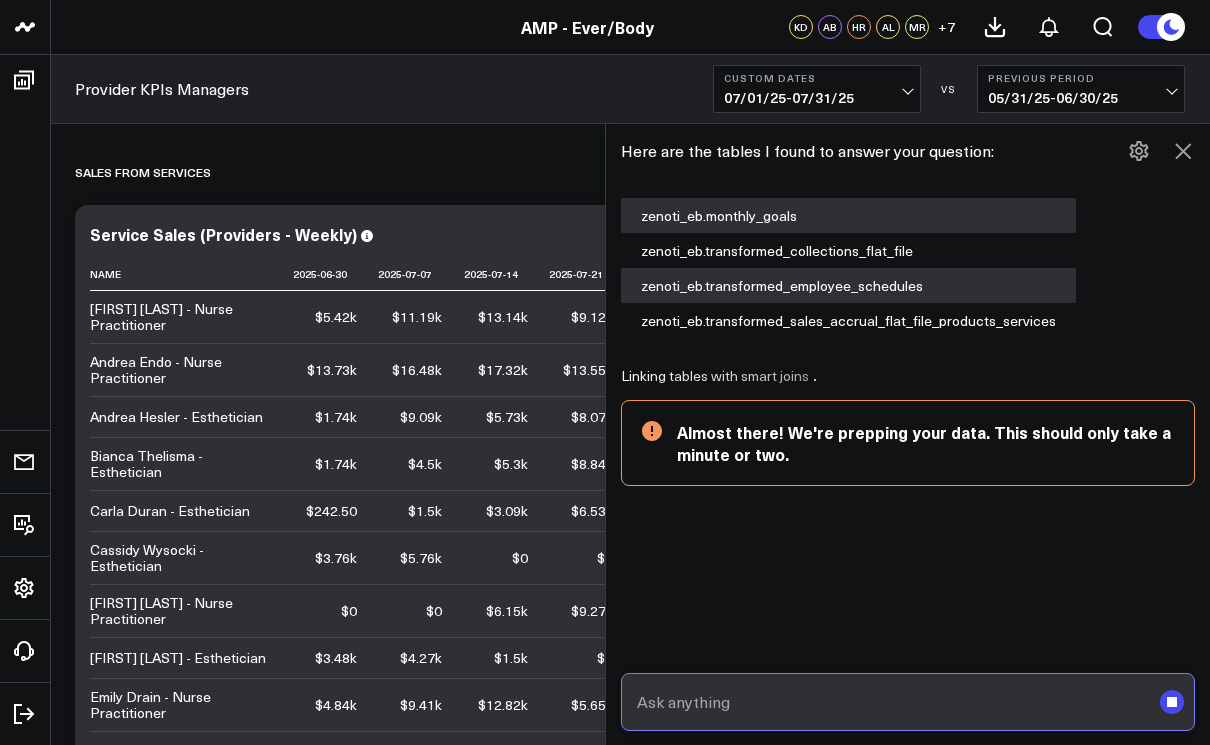 click at bounding box center (891, 702) 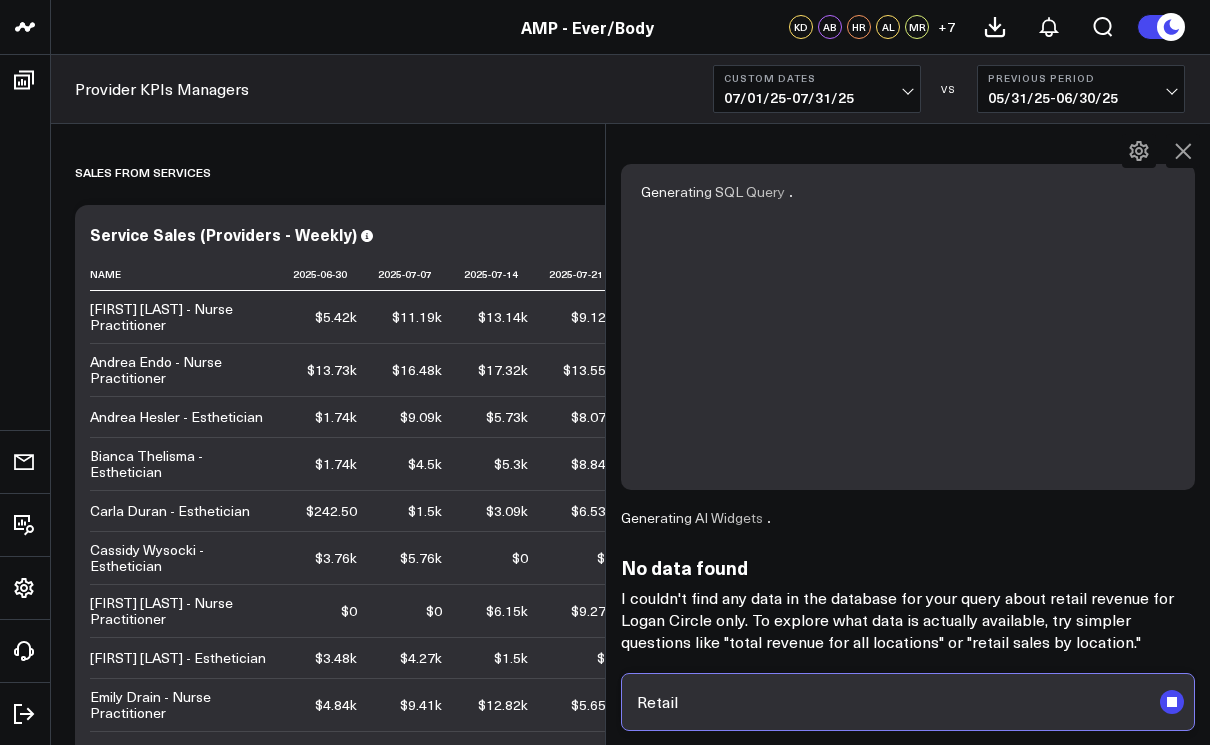 scroll, scrollTop: 355, scrollLeft: 0, axis: vertical 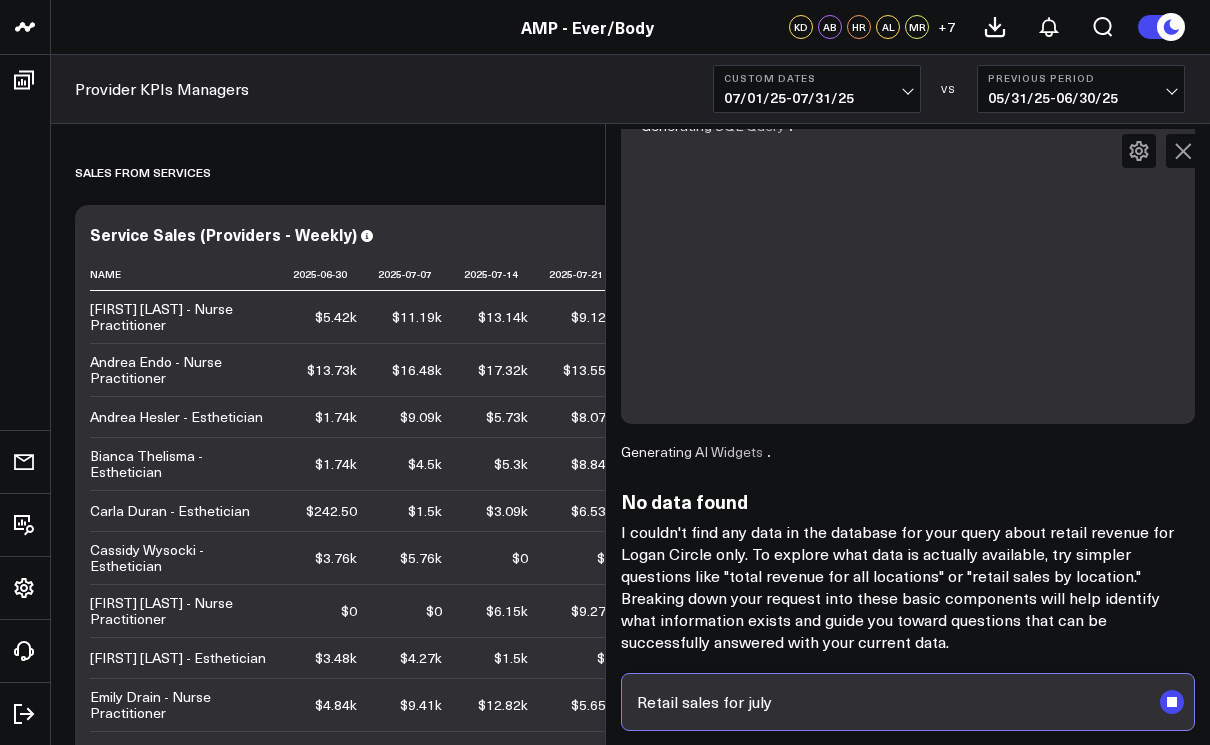 type on "Retail sales for july" 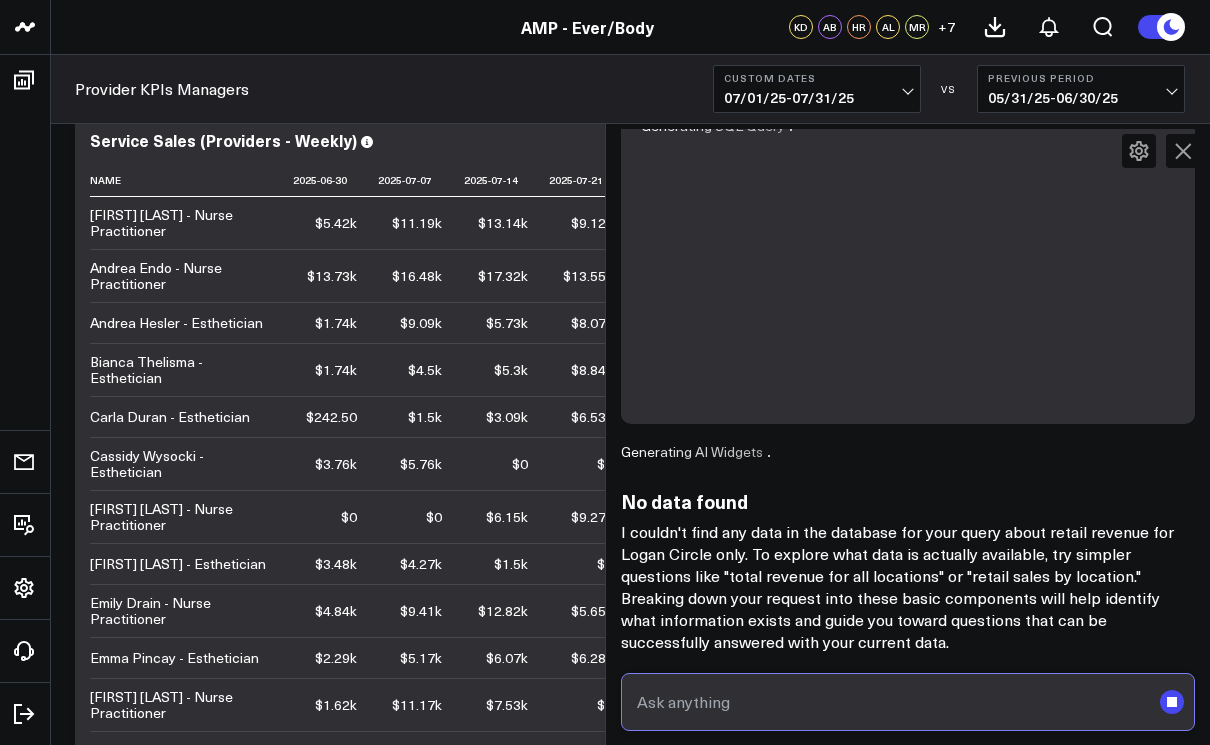 scroll, scrollTop: 144, scrollLeft: 0, axis: vertical 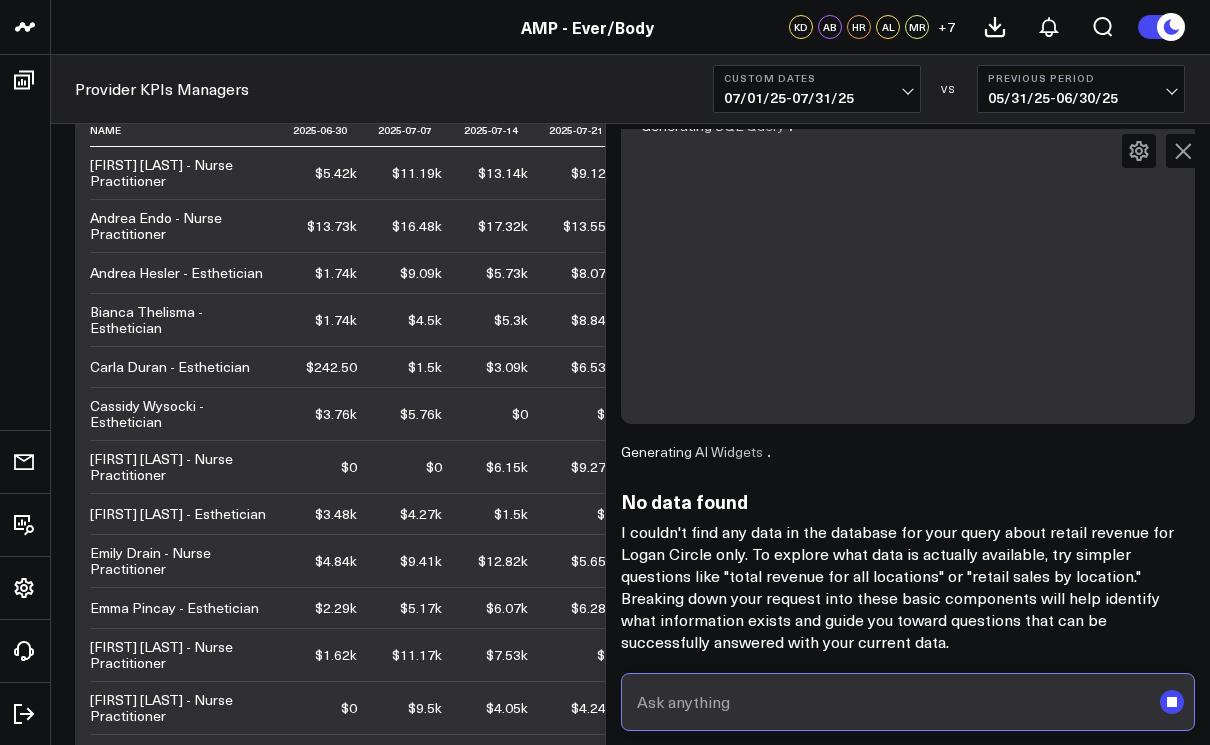 click at bounding box center (891, 702) 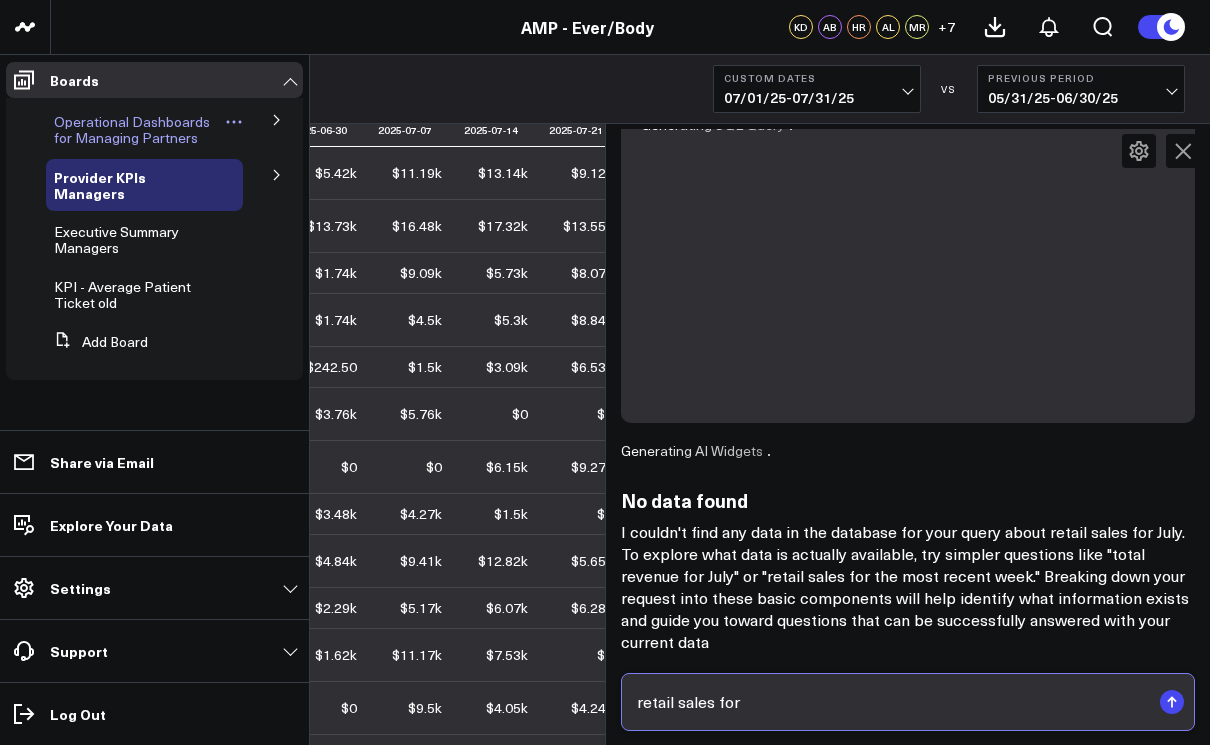 scroll, scrollTop: 2734, scrollLeft: 0, axis: vertical 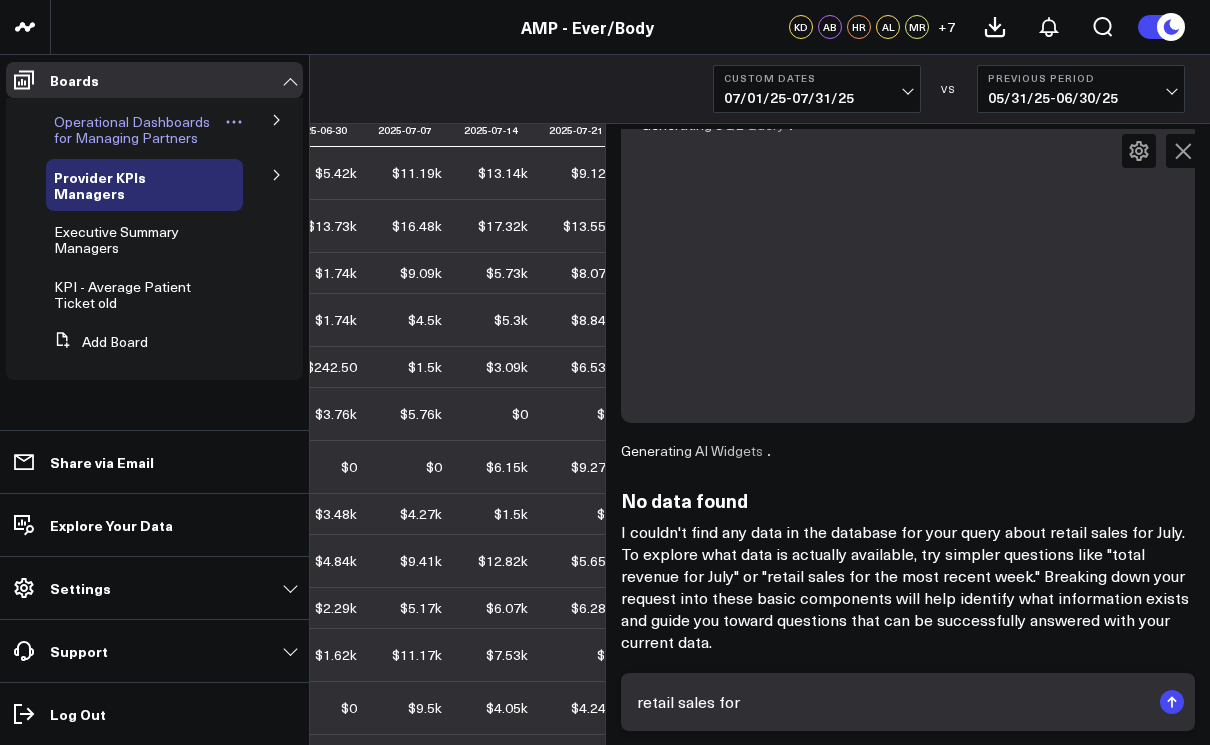 click on "Operational Dashboards for Managing Partners" at bounding box center (132, 129) 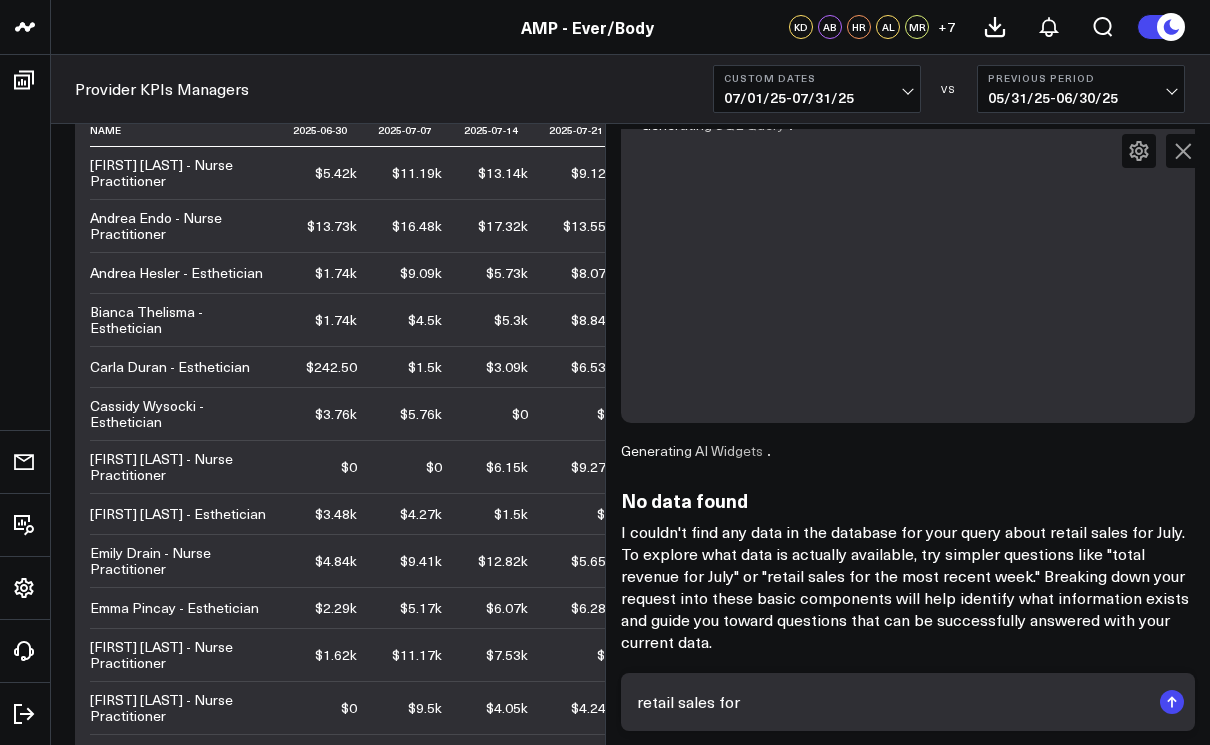 click 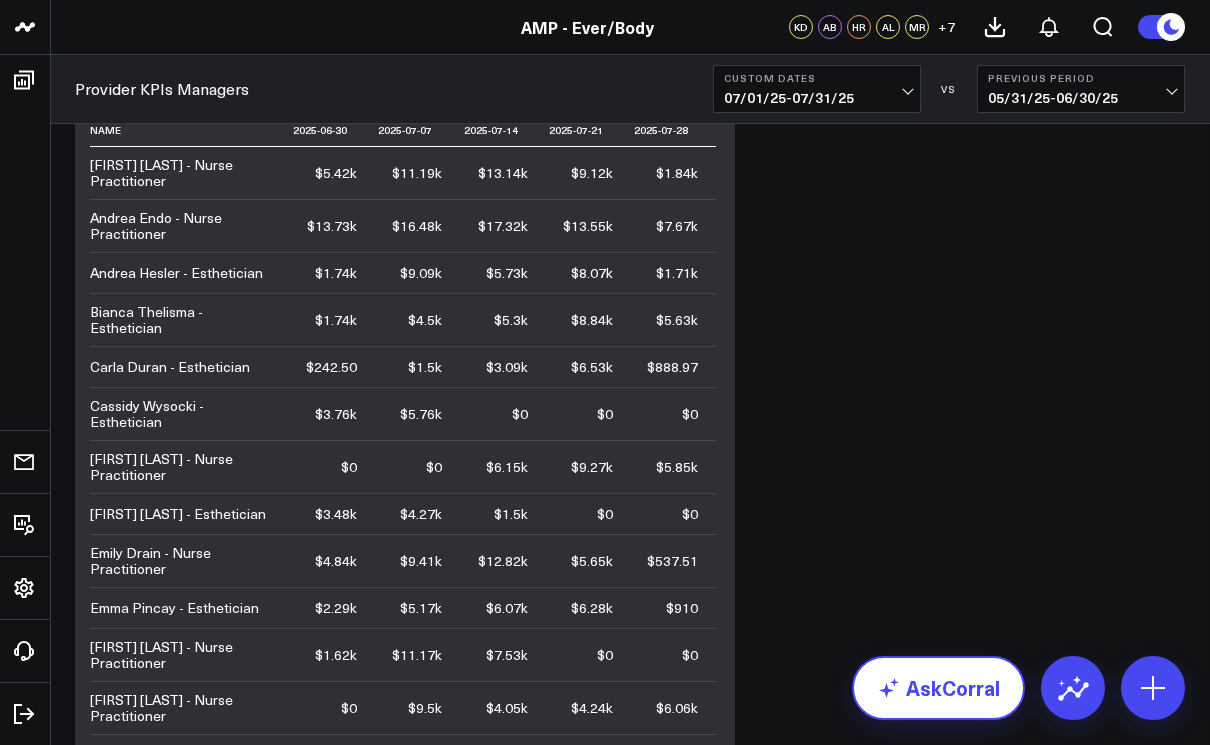 click on "AskCorral" at bounding box center (938, 688) 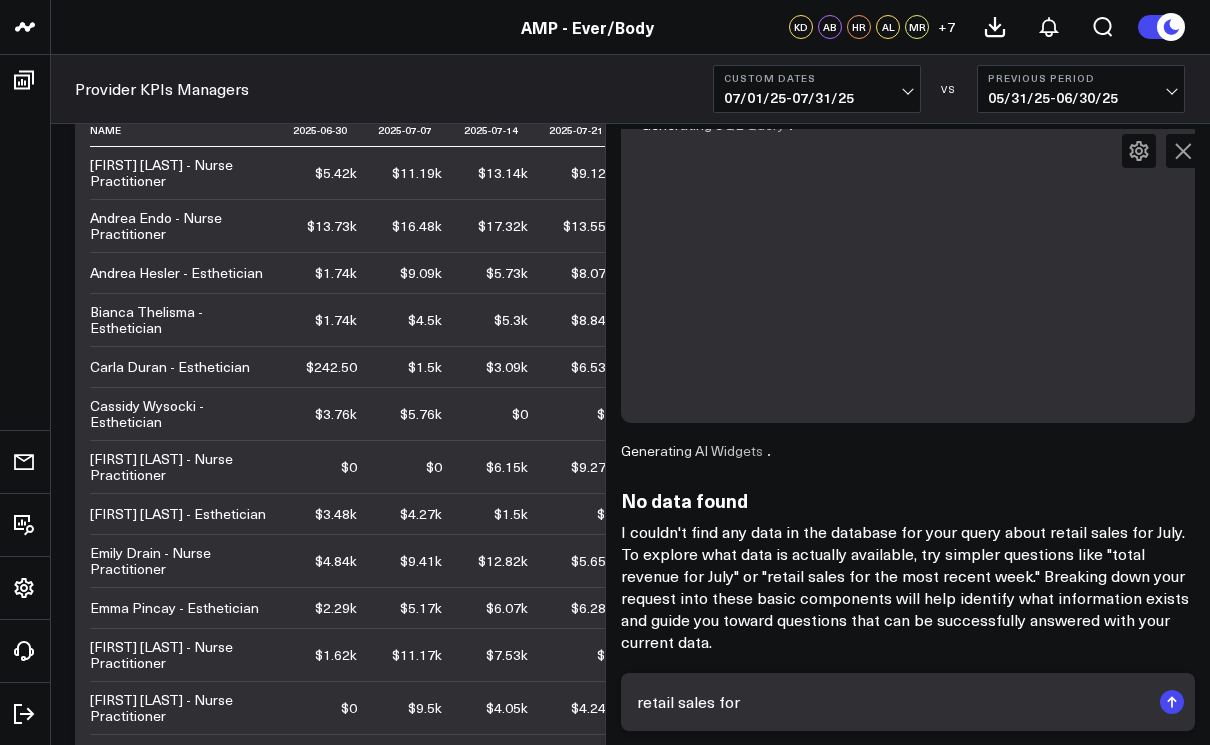 click on "retail sales for" at bounding box center (908, 702) 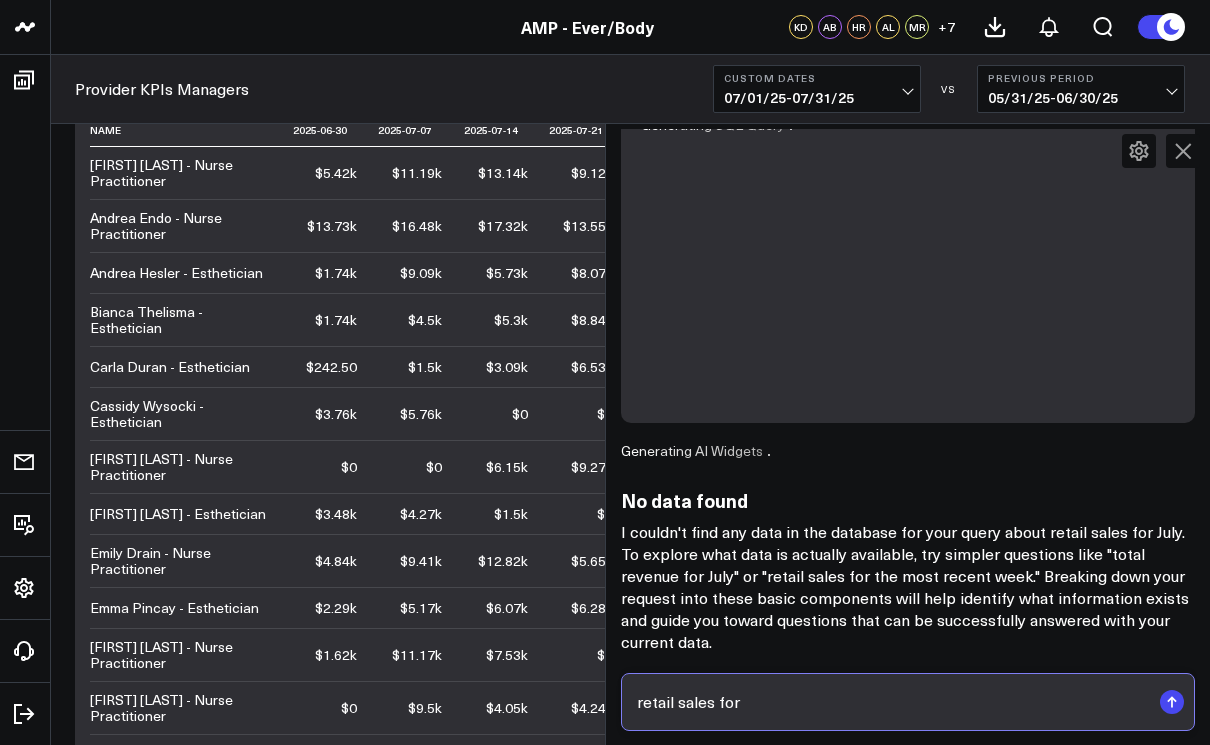 click on "retail sales for" at bounding box center [891, 702] 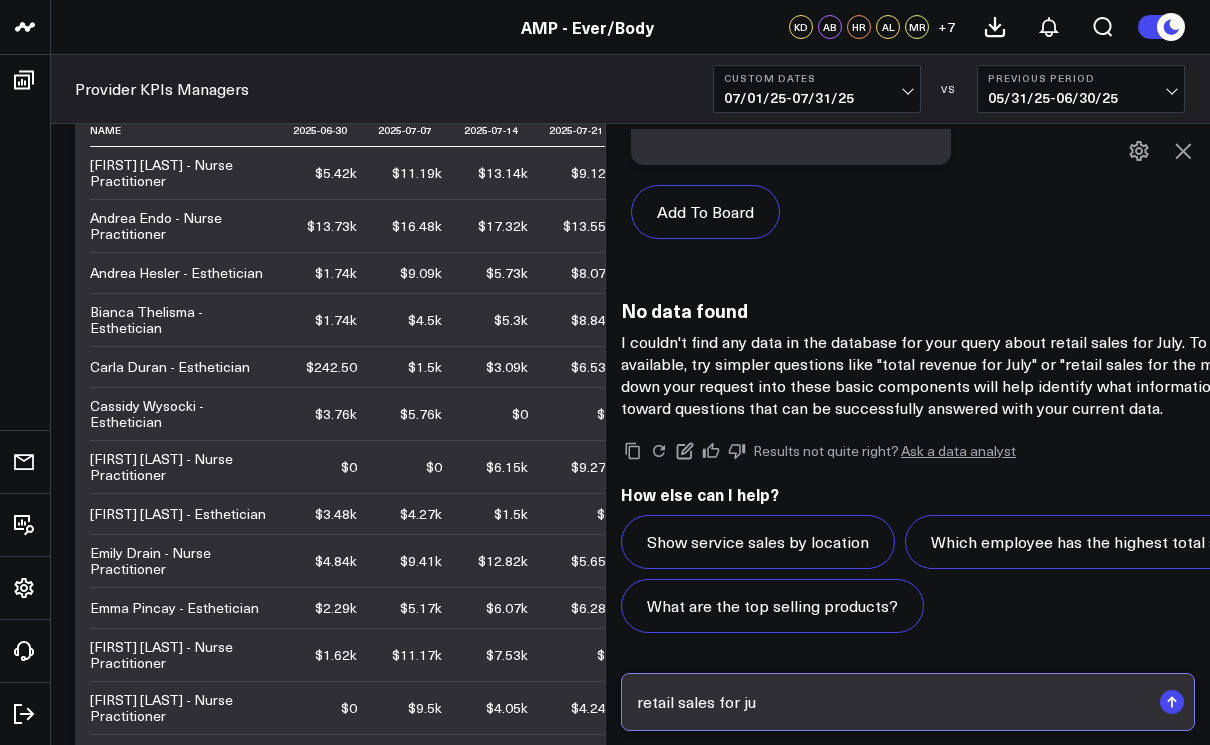 scroll, scrollTop: 4467, scrollLeft: 0, axis: vertical 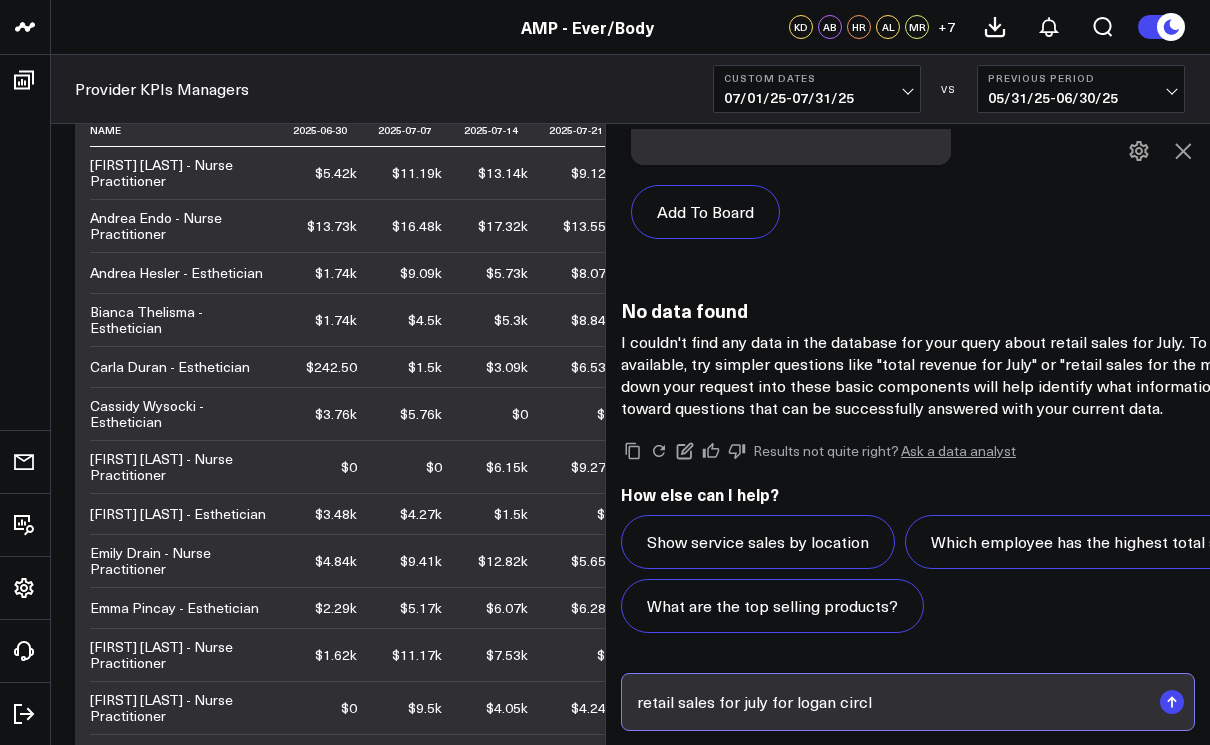 type on "retail sales for july for logan circle" 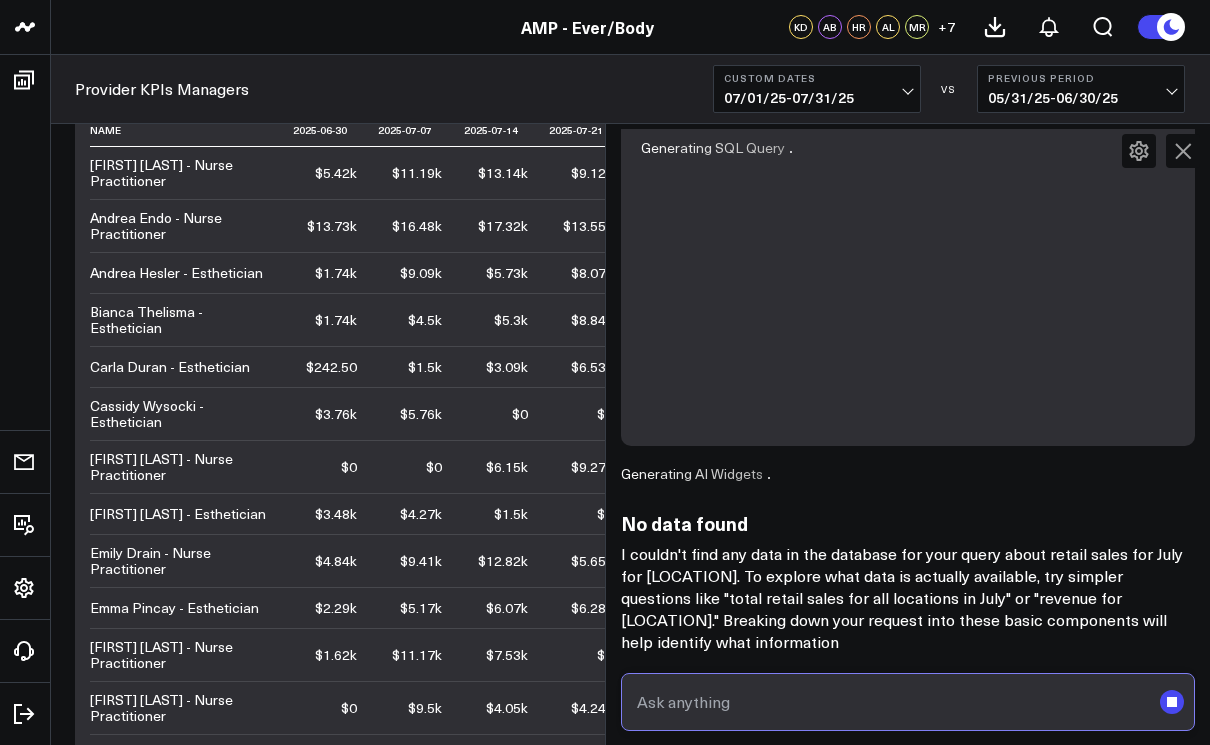 scroll, scrollTop: 5079, scrollLeft: 0, axis: vertical 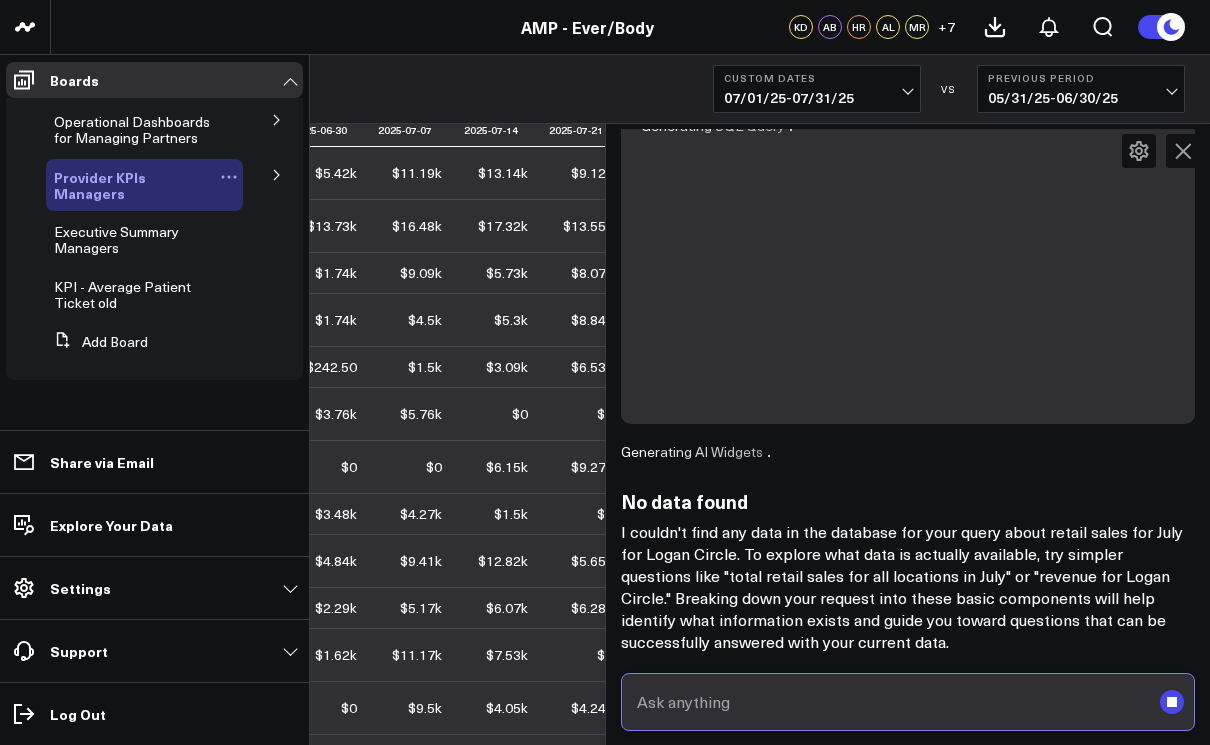type 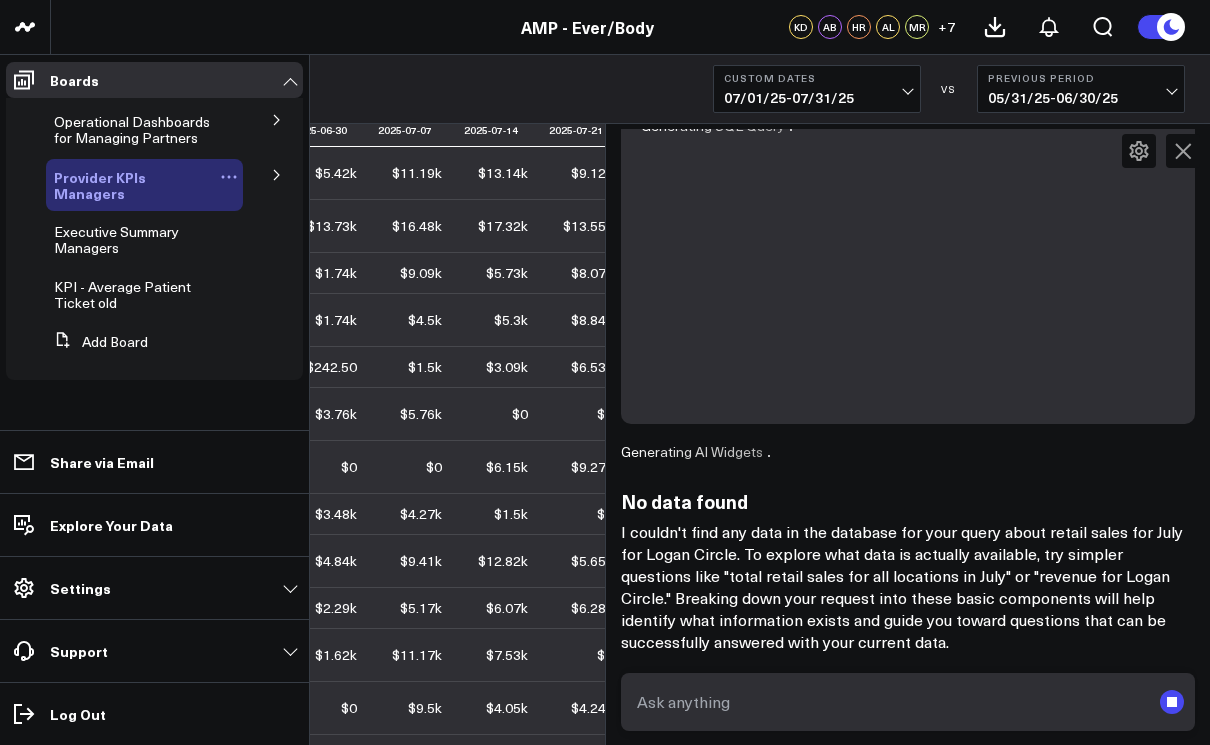click on "Provider KPIs Managers" at bounding box center (100, 185) 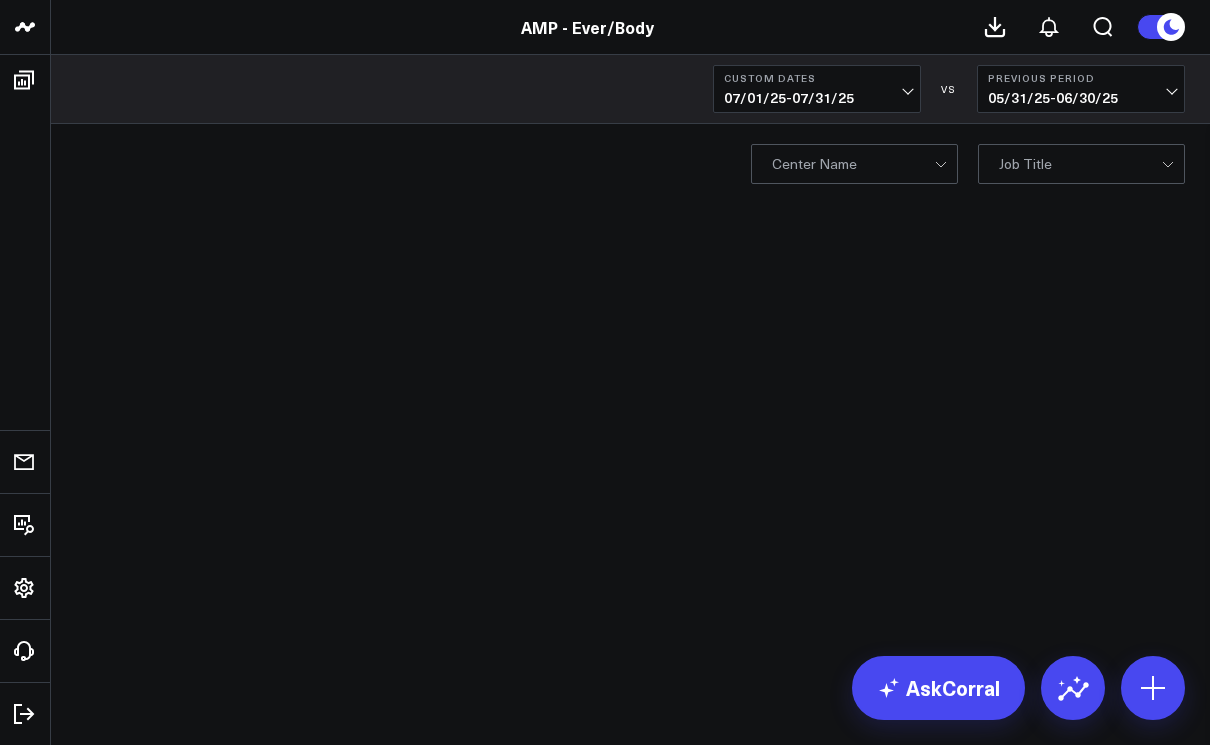 scroll, scrollTop: 0, scrollLeft: 0, axis: both 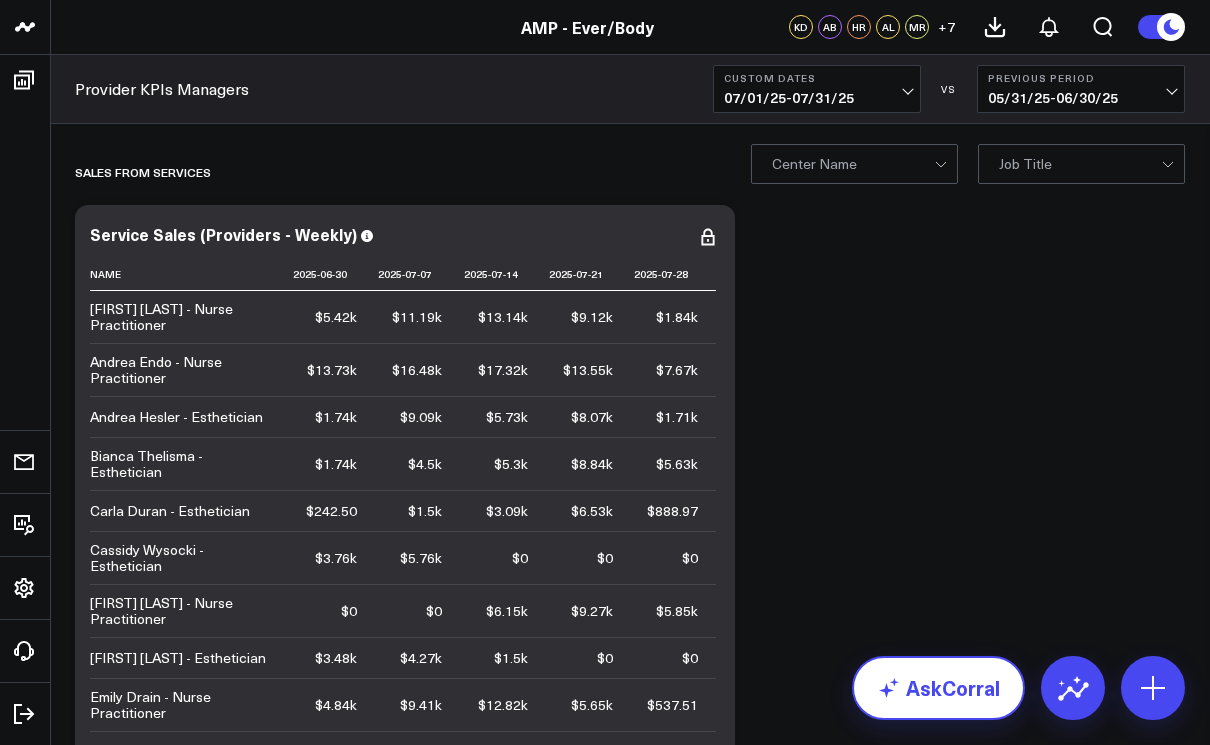 click on "AskCorral" at bounding box center [938, 688] 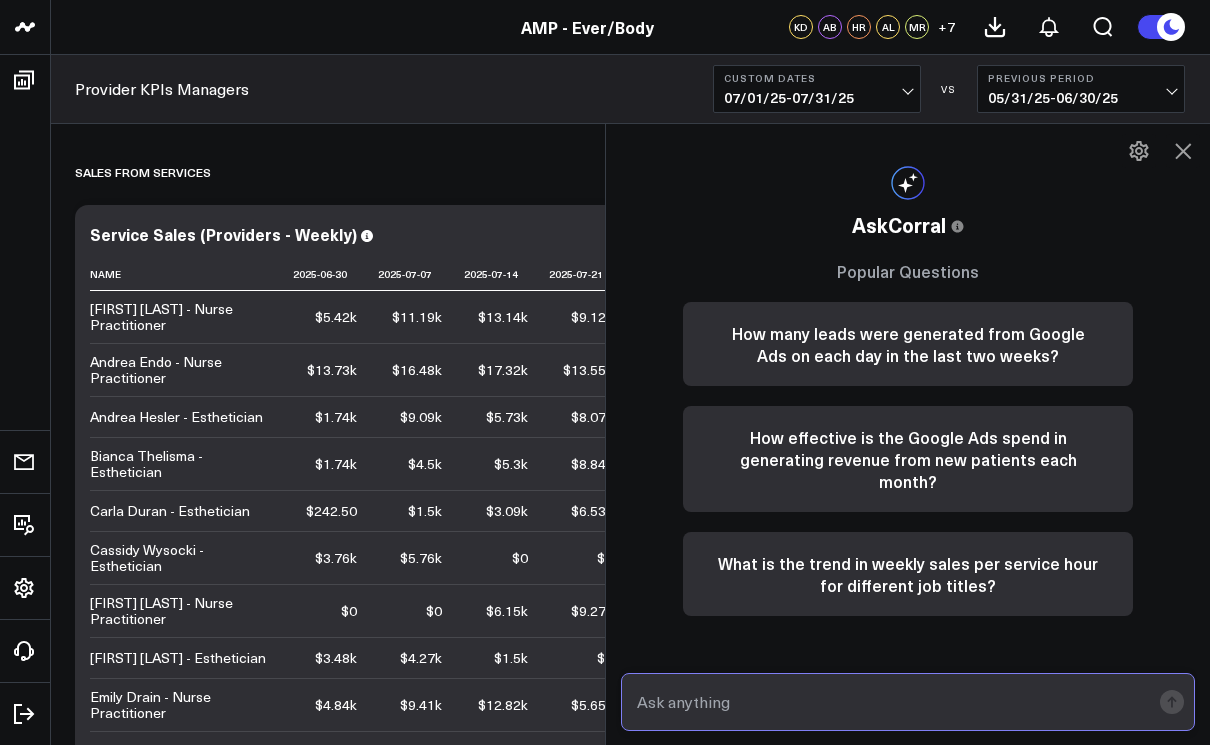 click at bounding box center (891, 702) 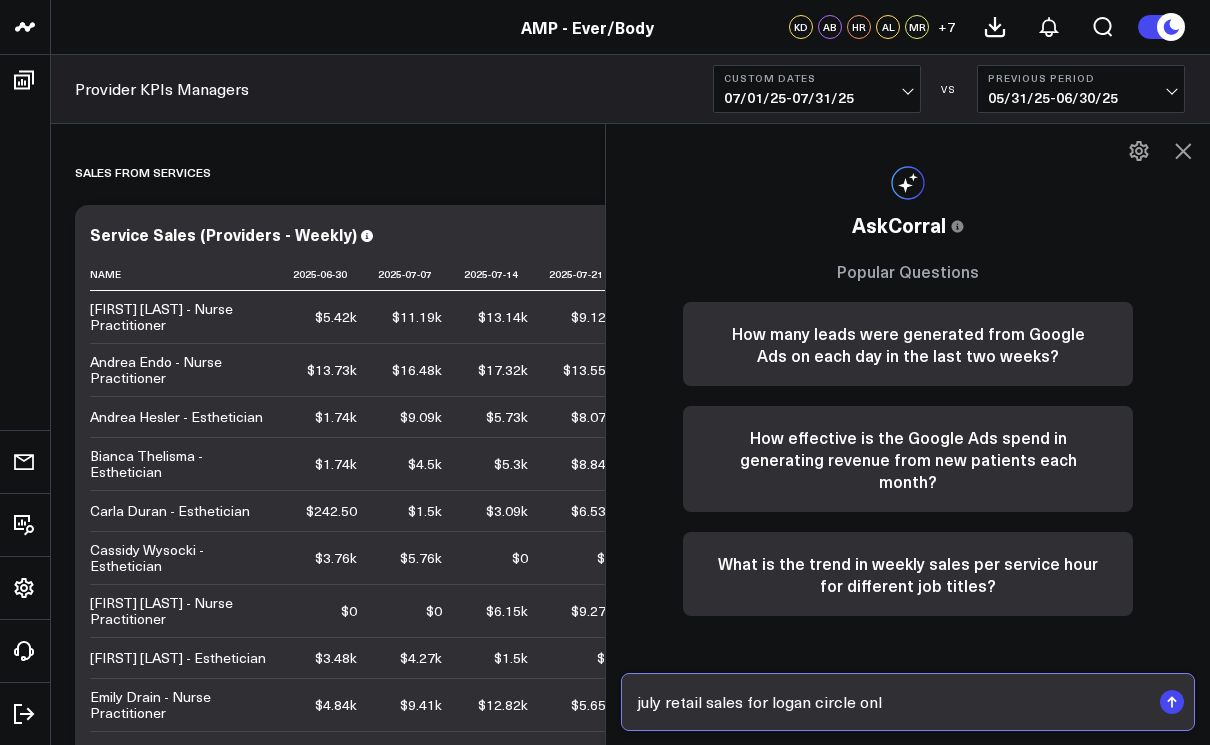 type on "july retail sales for logan circle only" 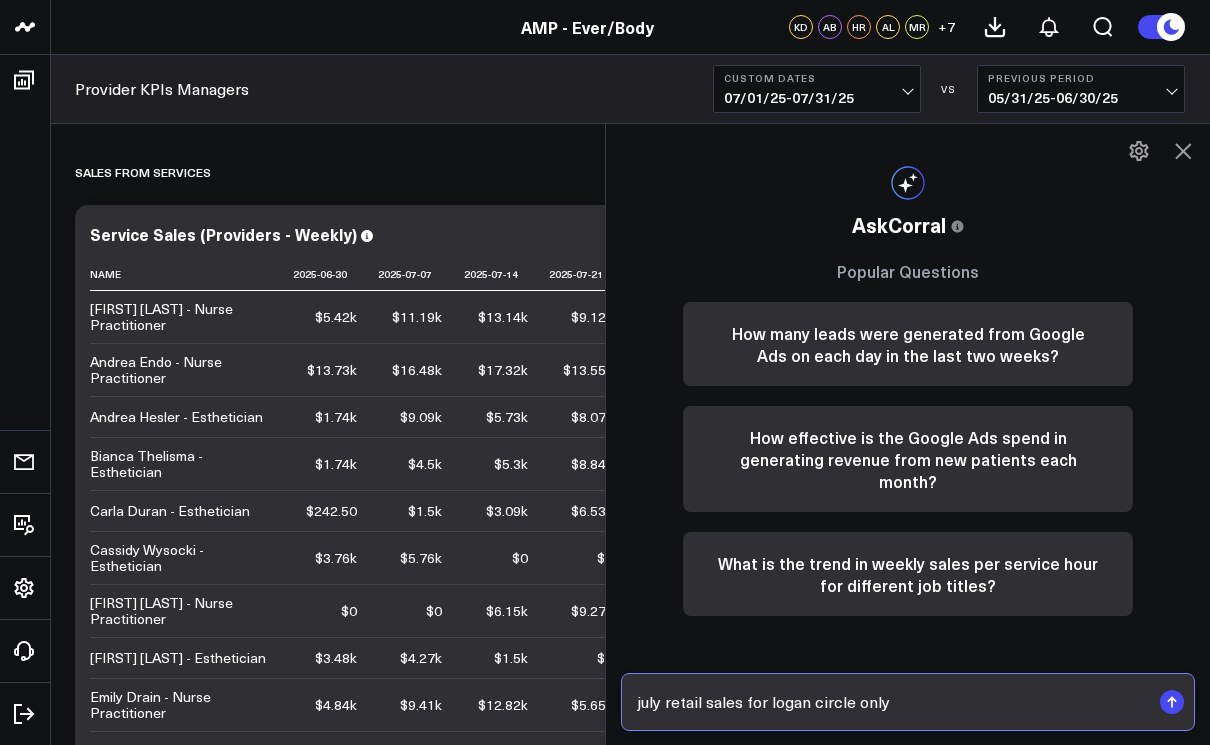 type 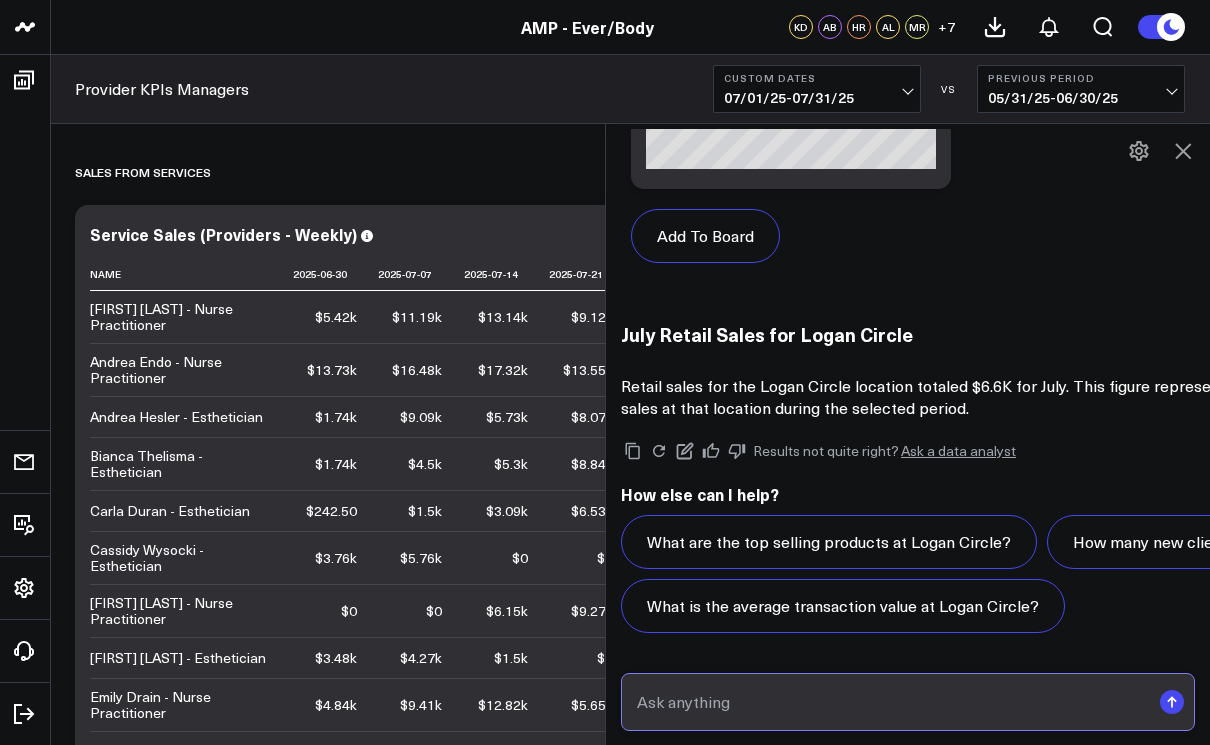 scroll, scrollTop: 2043, scrollLeft: 0, axis: vertical 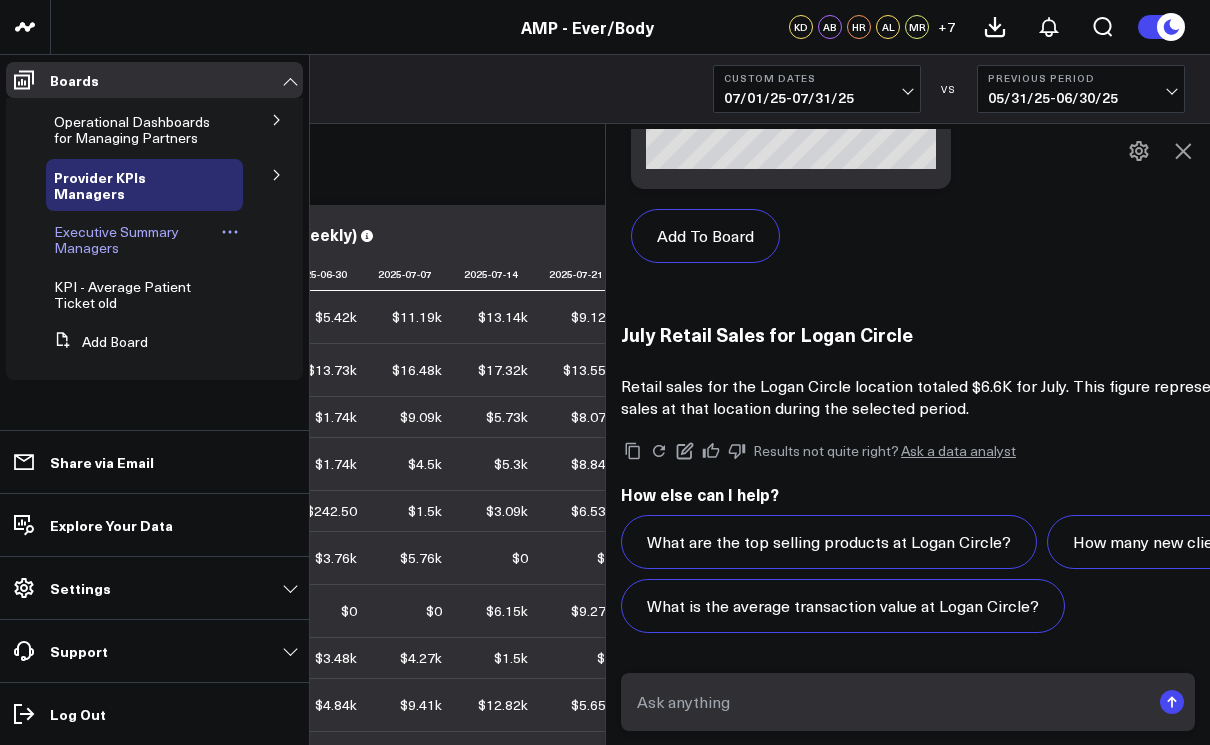 click on "Executive Summary Managers" at bounding box center (116, 239) 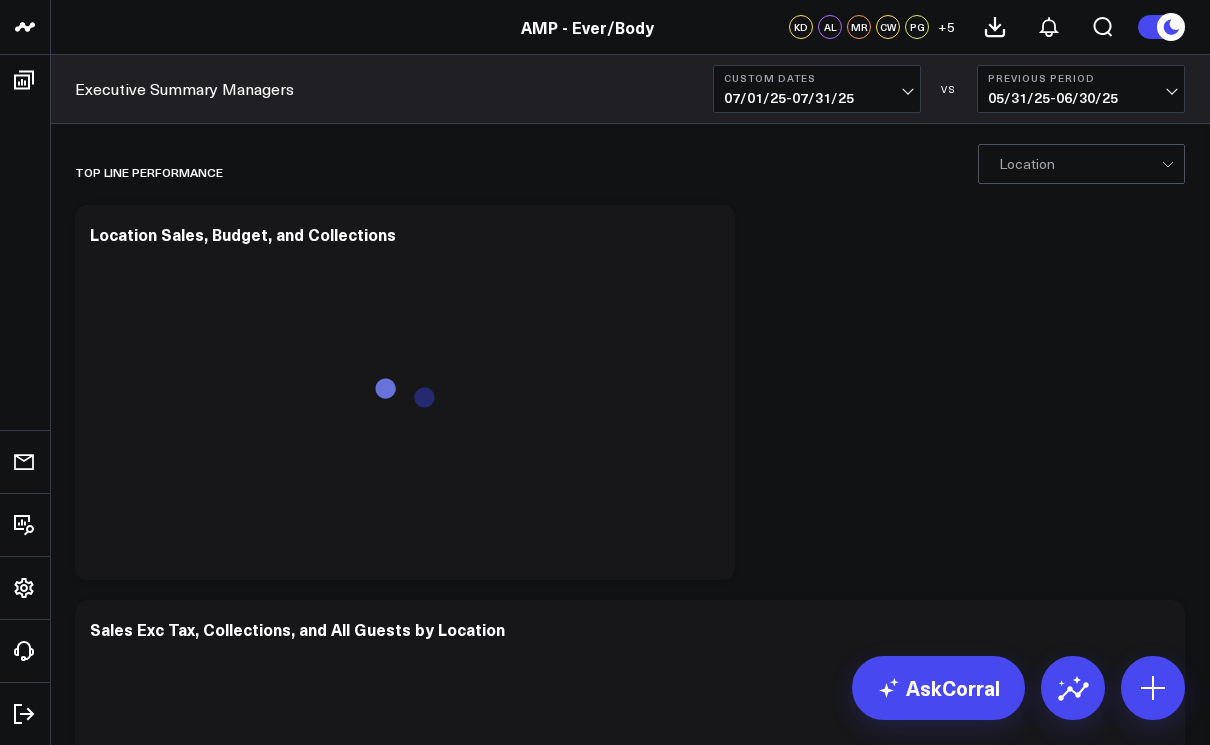 scroll, scrollTop: 0, scrollLeft: 0, axis: both 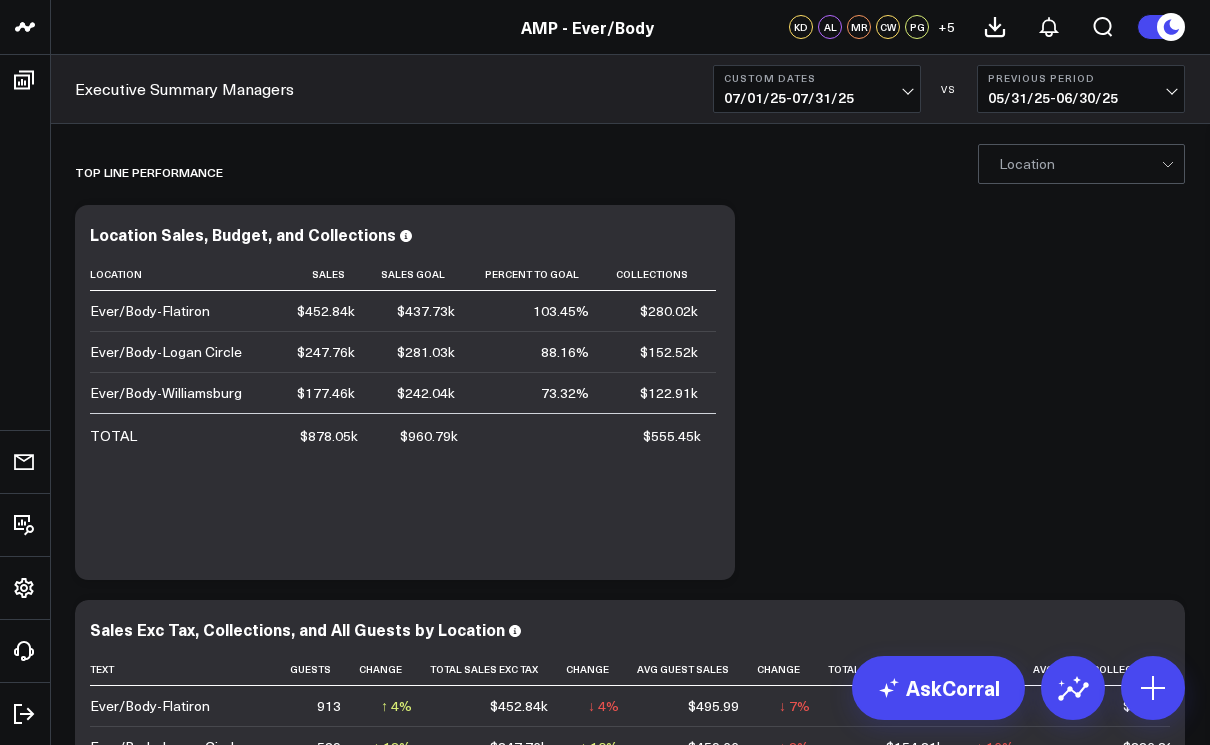click on "07/01/25  -  07/31/25" at bounding box center [817, 98] 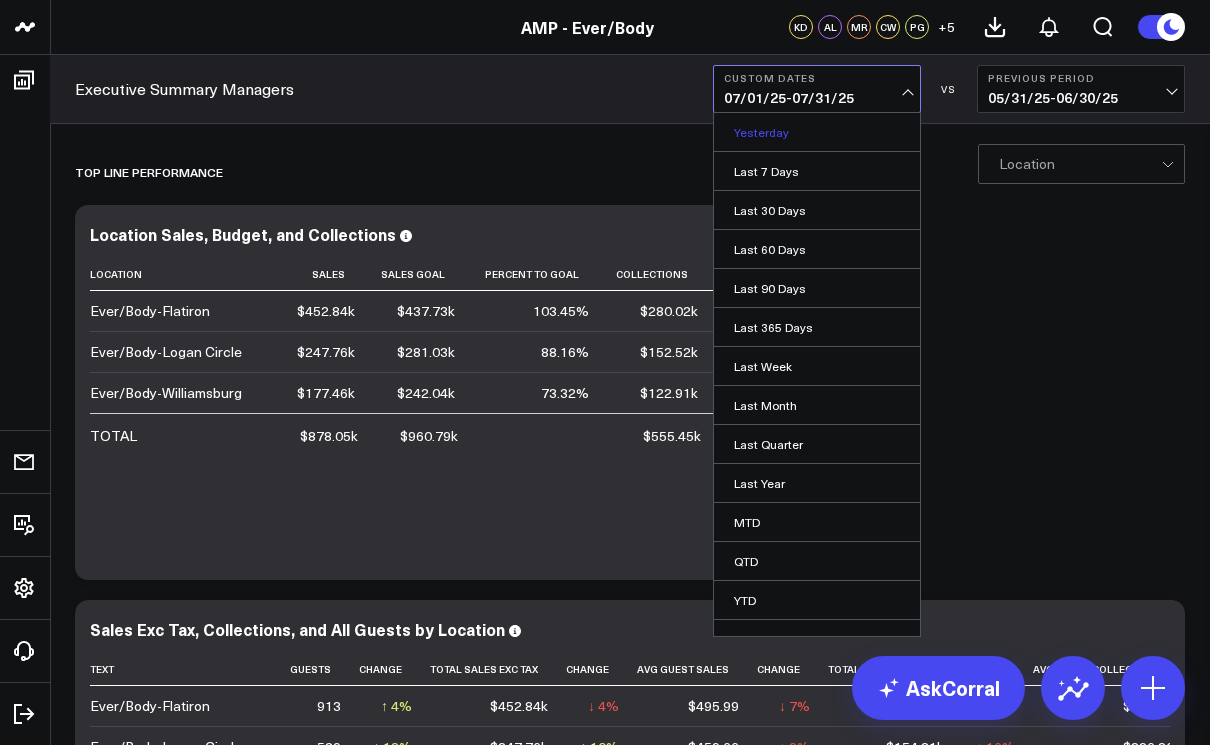 click on "Yesterday" at bounding box center [817, 132] 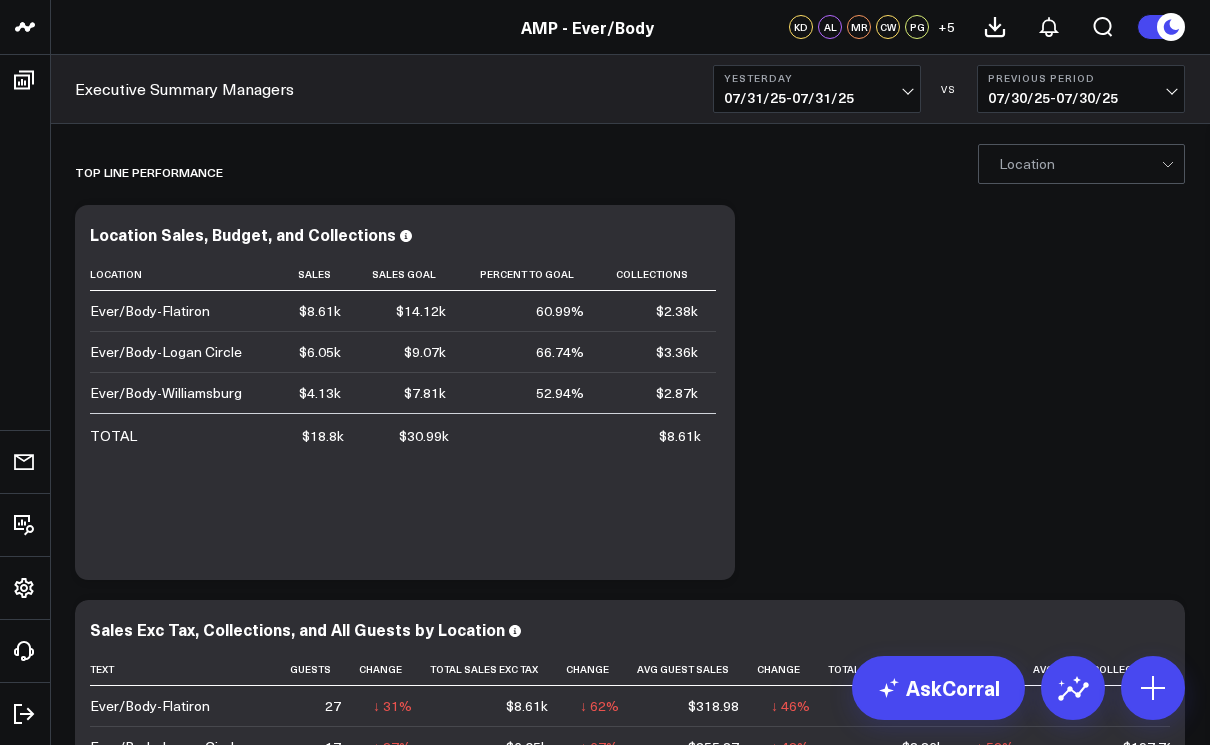 click on "07/31/25  -  07/31/25" at bounding box center [817, 98] 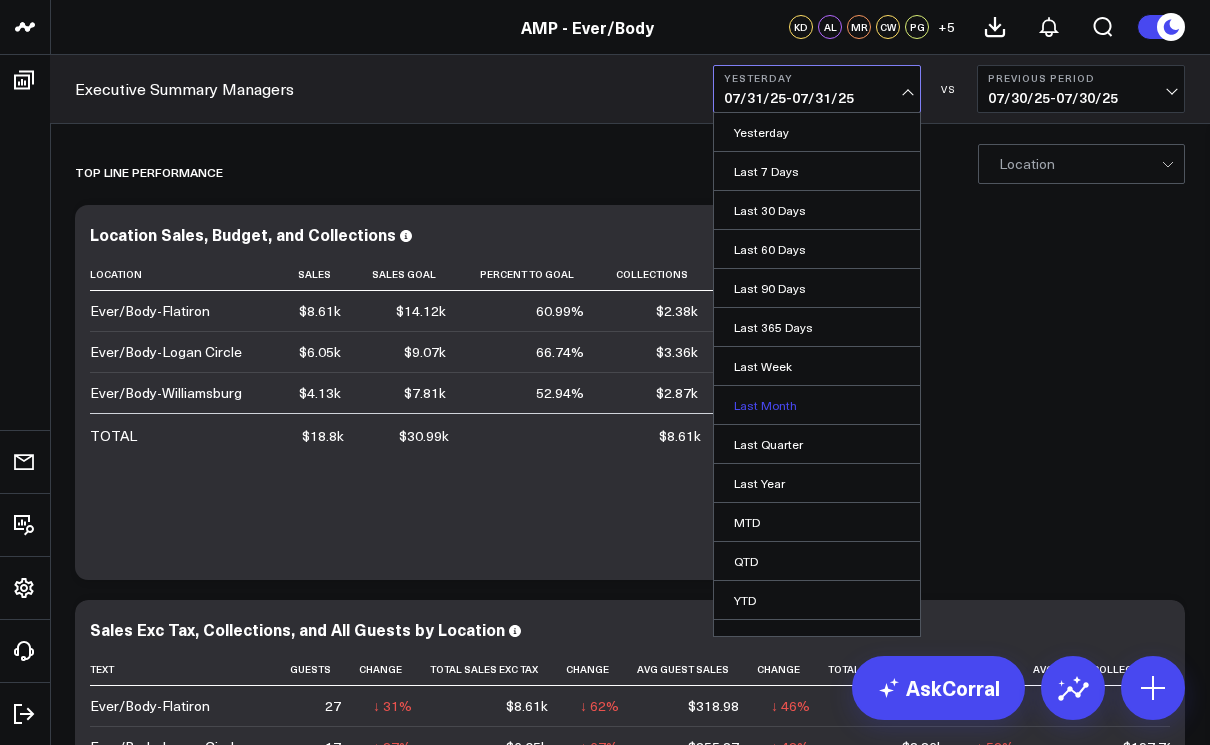 scroll, scrollTop: 22, scrollLeft: 0, axis: vertical 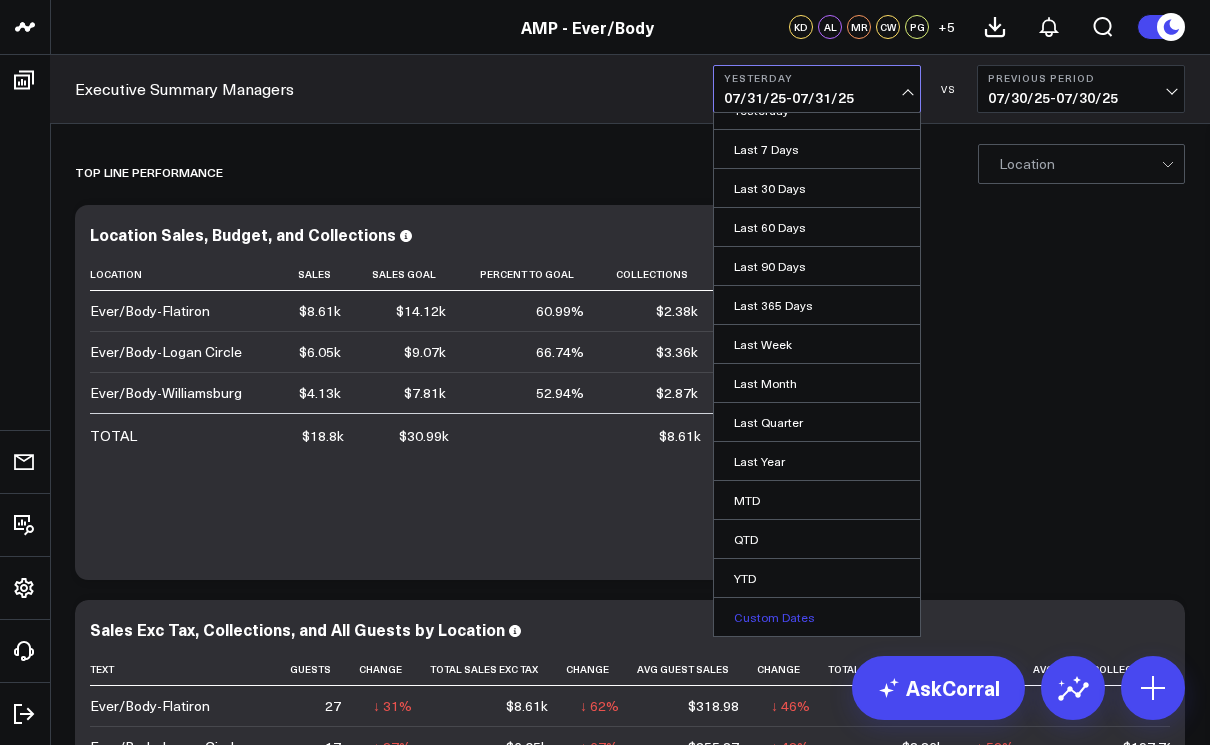 click on "Custom Dates" at bounding box center (817, 617) 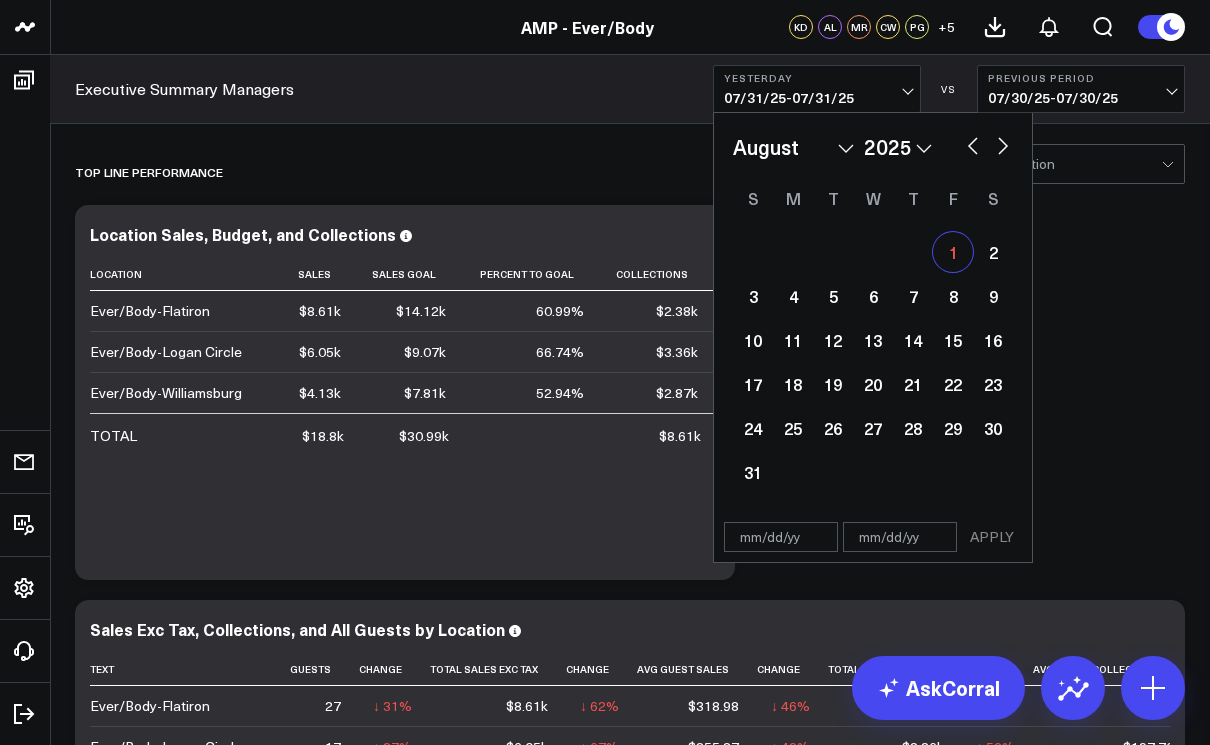 click on "1" at bounding box center (953, 252) 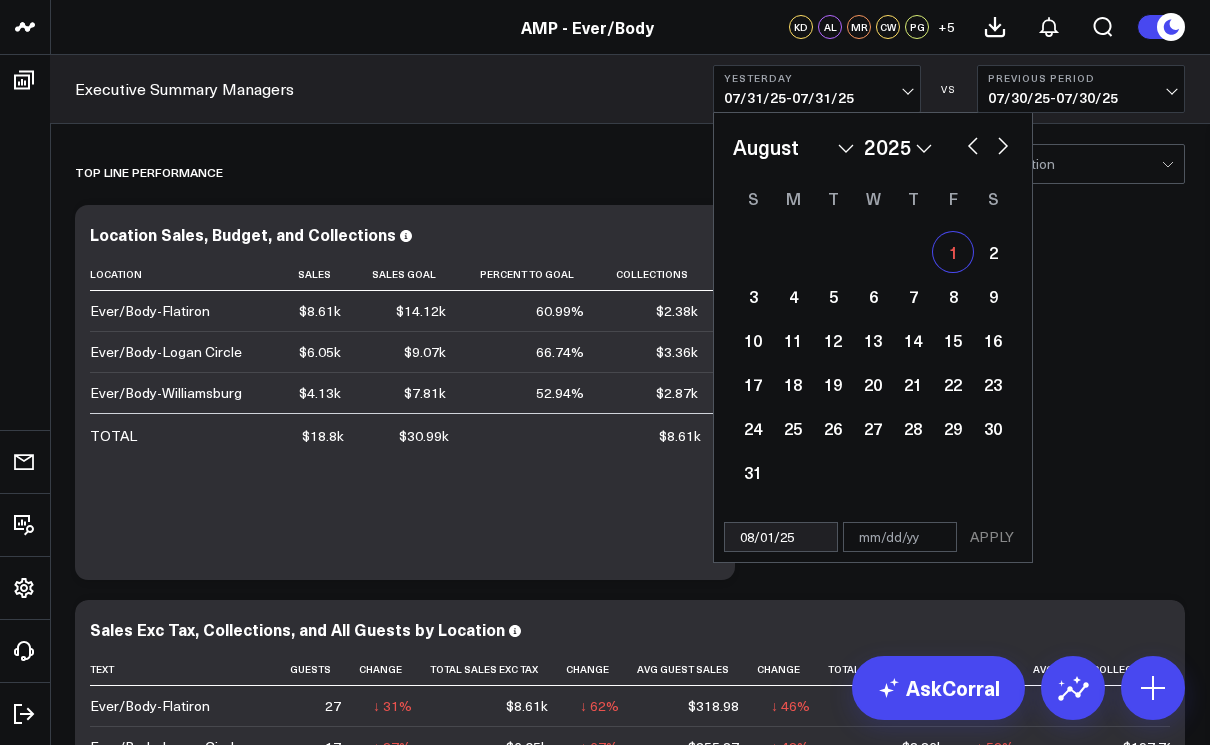 select on "7" 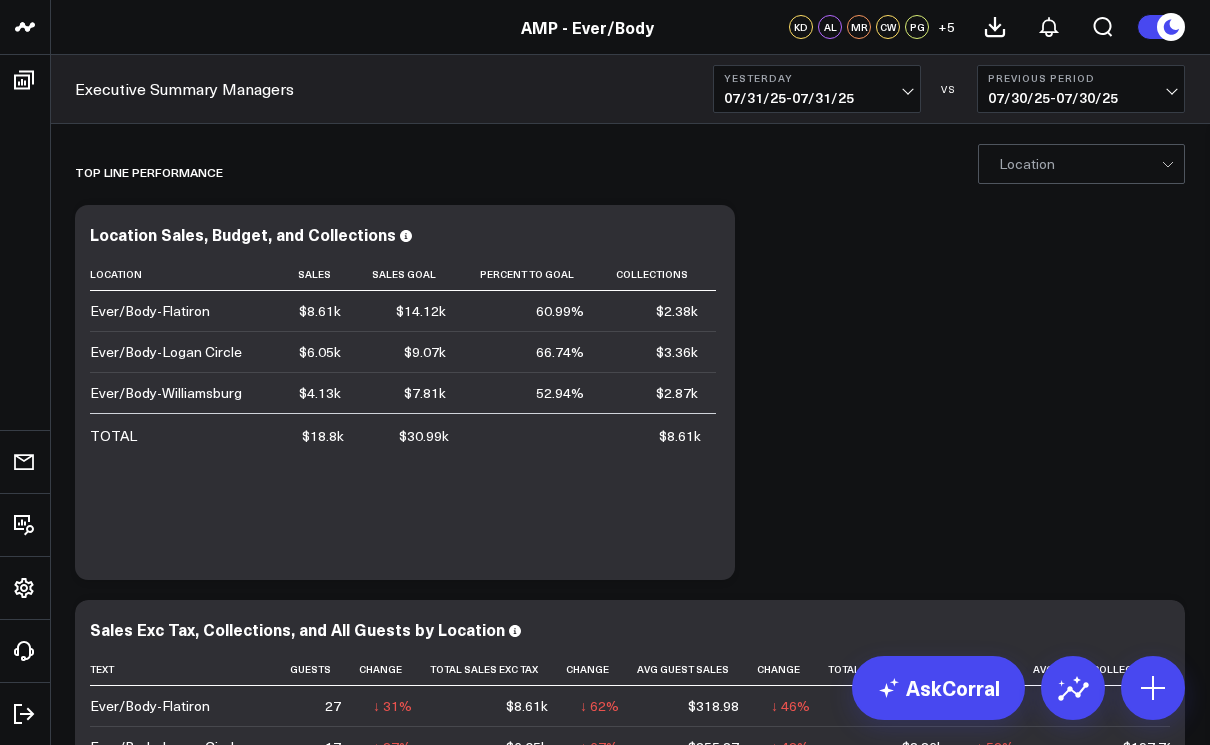 click on "Top line Performance Modify via AI Copy link to widget Ask support Remove Create linked copy Operational Dashboards for Managing Partners KPI - Average Patient Ticket KPI - Sales per Service Hour KPI - Utilization Rate KPI - % New Patients KPI - % Retail Revenue Sales Data - Total Sales Data - Services Sales Data - Product Guest Data - New Guest Data - Total Time Data - Service Hours Time Data - Net Scheduled Hours Provider KPIs Managers Provider KPIs Executive Summary Managers KPI - Average Patient Ticket KPI - Sales per Service Hour KPI - Utilization Rate KPI - % New Patients KPI - % Retail Revenue Sales Data - Total Sales Data - Services Sales Data - Product Guest Data - New Guest Data - Total Time Data - Service Hours Time Data - Net Scheduled Hours Provider KPIs Managers Provider KPIs Executive Summary Managers KPI - Average Patient Ticket old Move to Operational Dashboards for Managing Partners Sales Data - Total" at bounding box center [630, 5356] 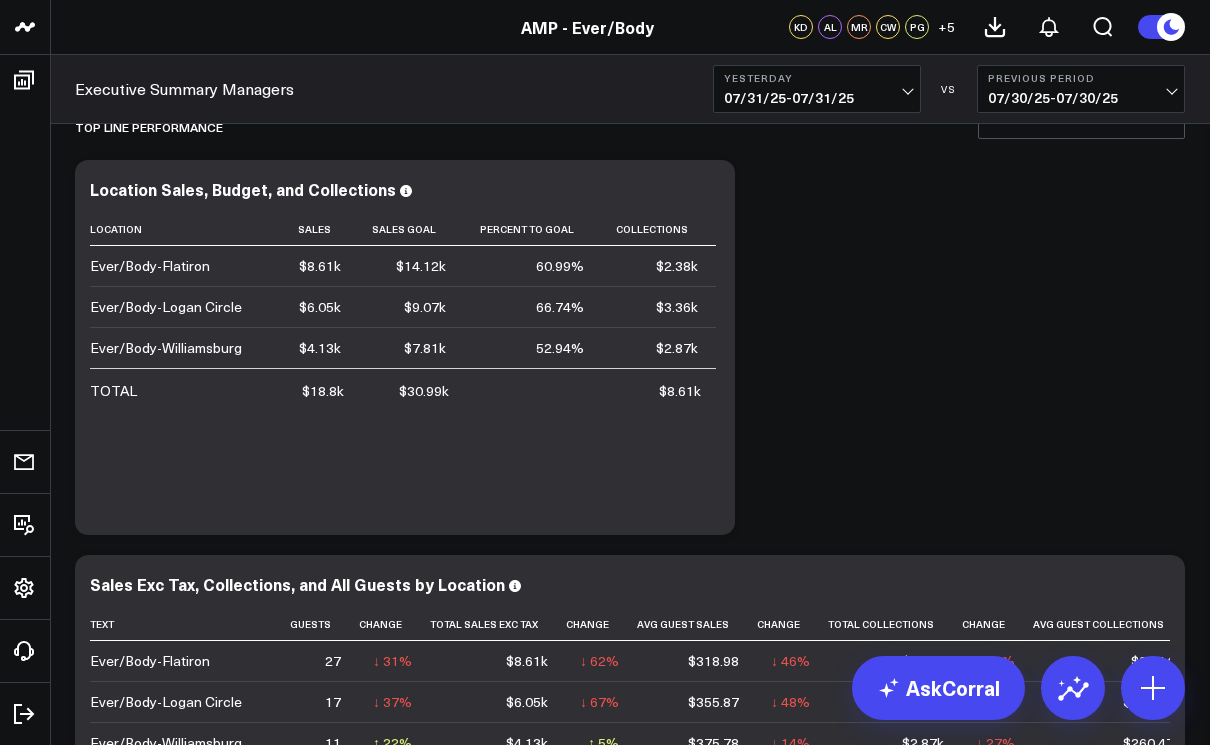 scroll, scrollTop: 0, scrollLeft: 0, axis: both 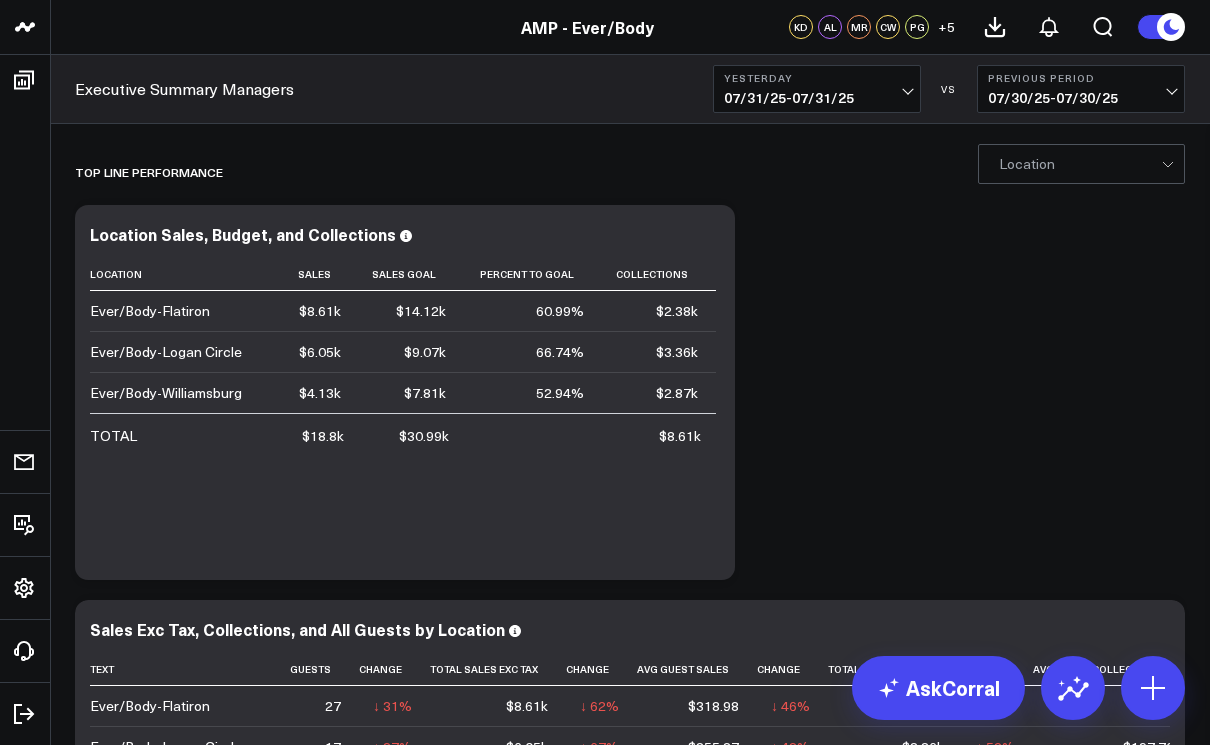 click on "07/31/25  -  07/31/25" at bounding box center (817, 98) 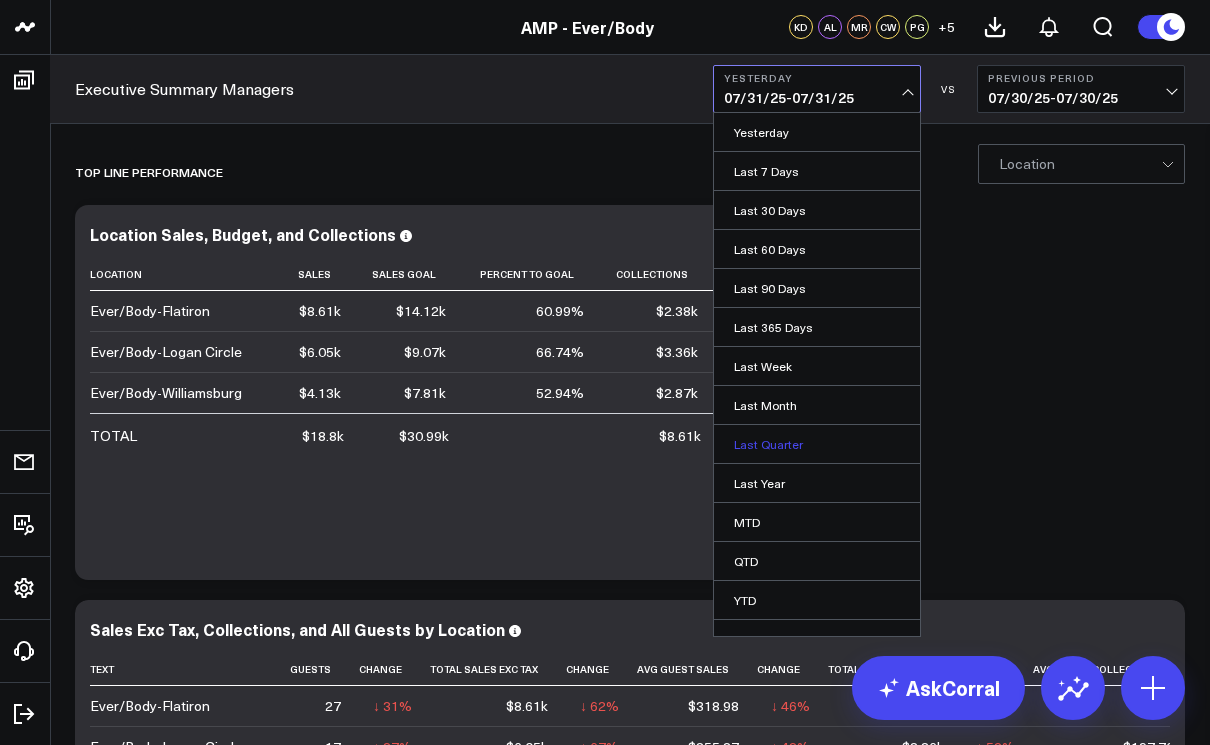 scroll, scrollTop: 22, scrollLeft: 0, axis: vertical 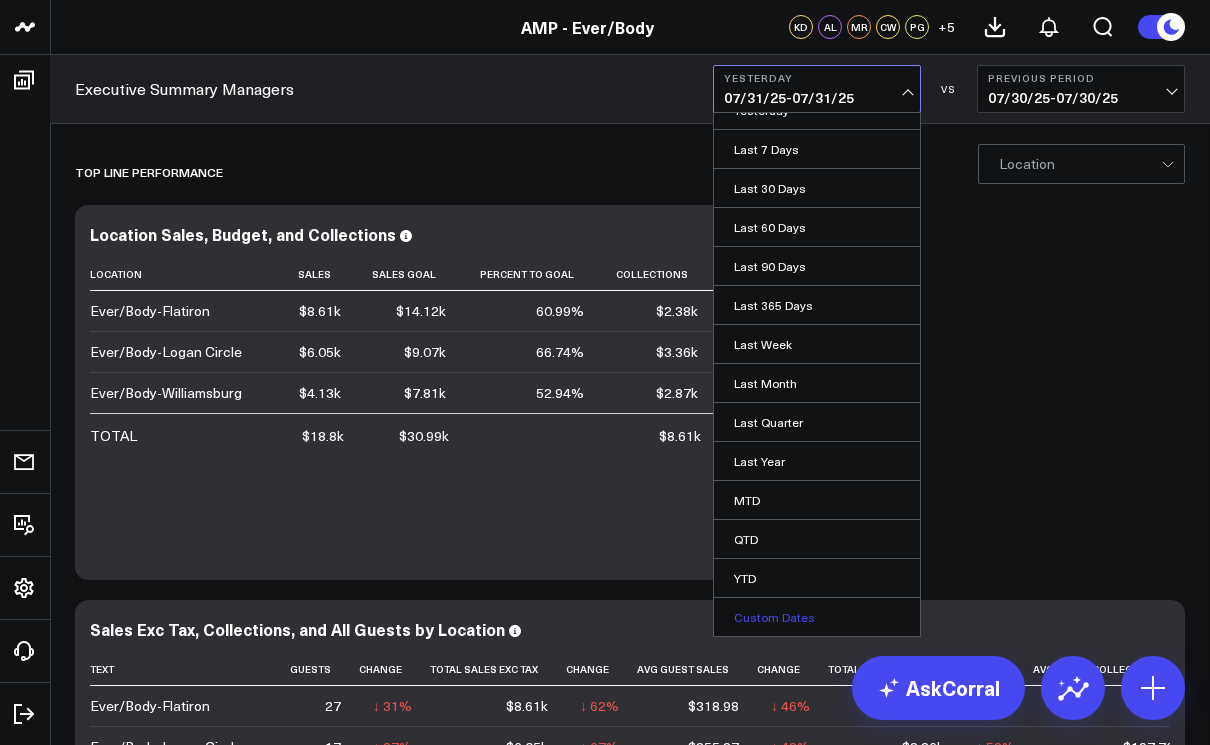 click on "Custom Dates" at bounding box center [817, 617] 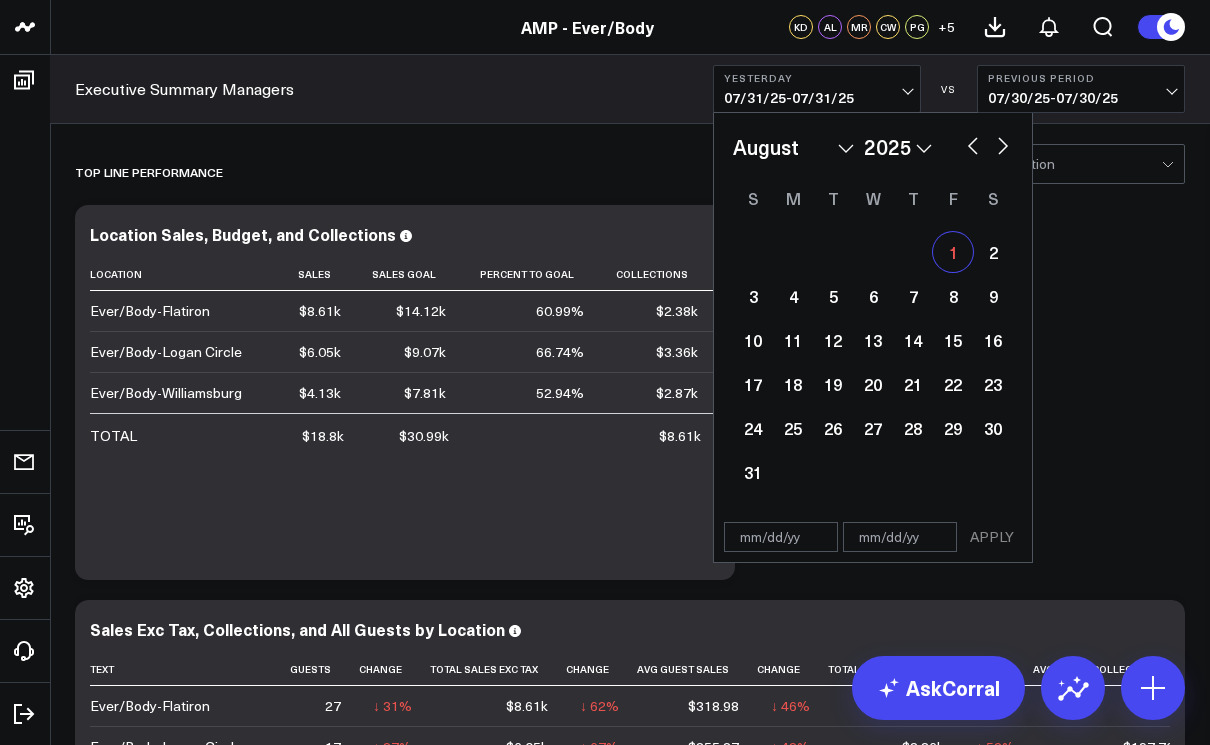click on "1" at bounding box center (953, 252) 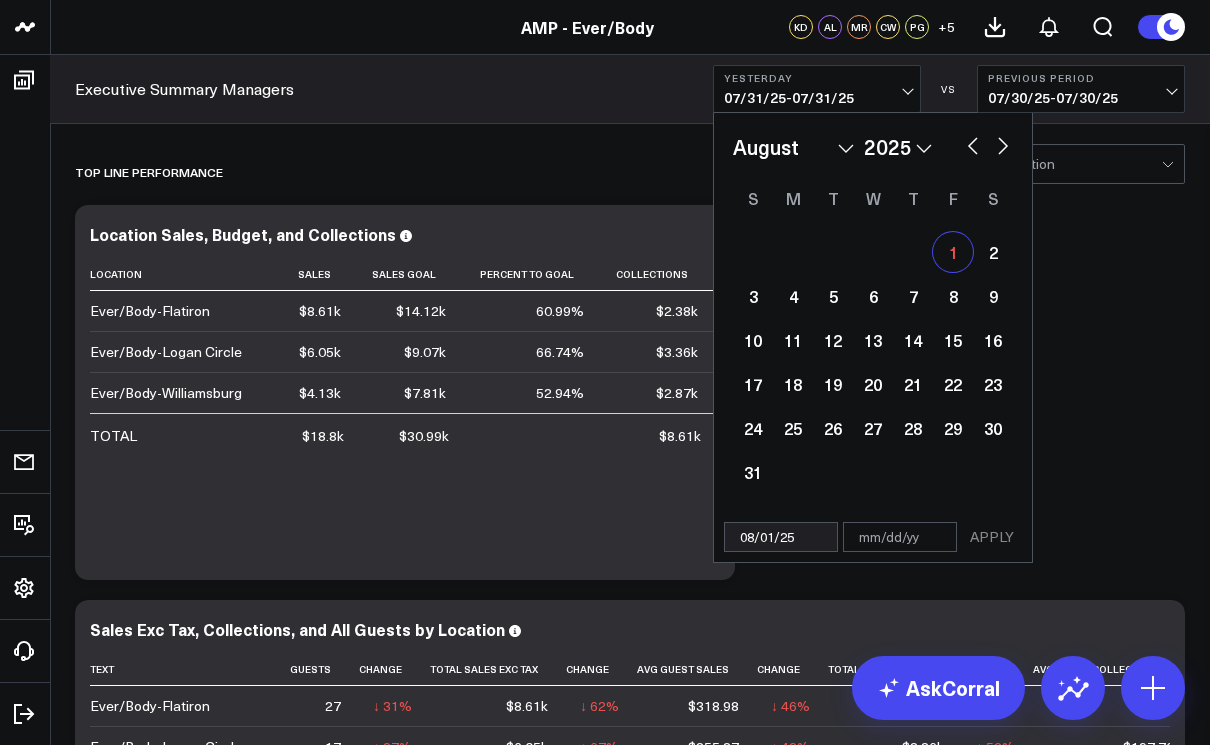select on "7" 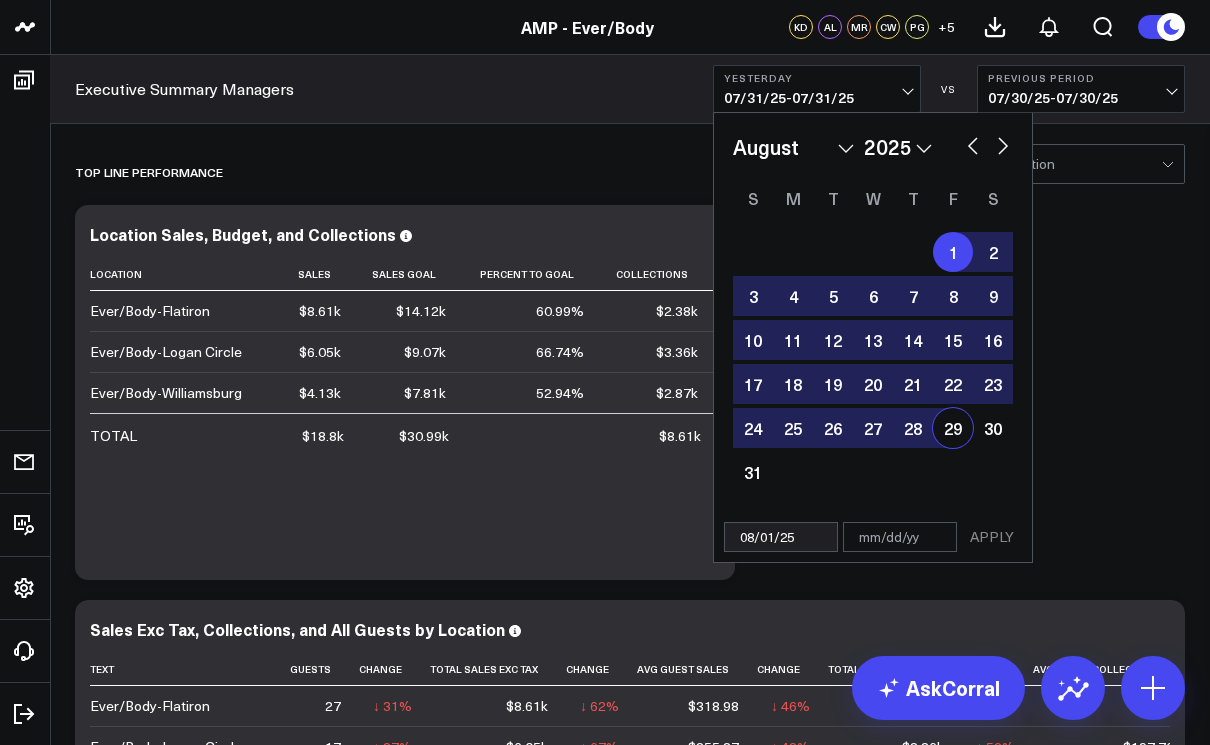 click at bounding box center [900, 537] 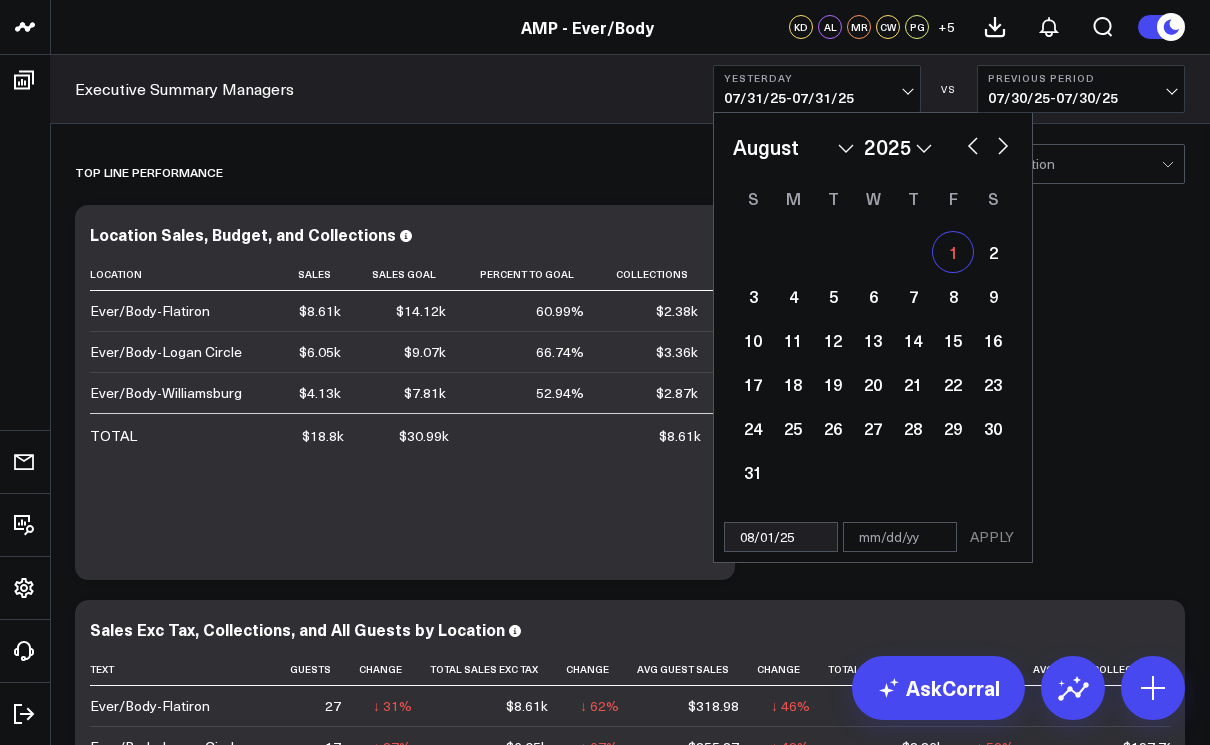 click on "1" at bounding box center (953, 252) 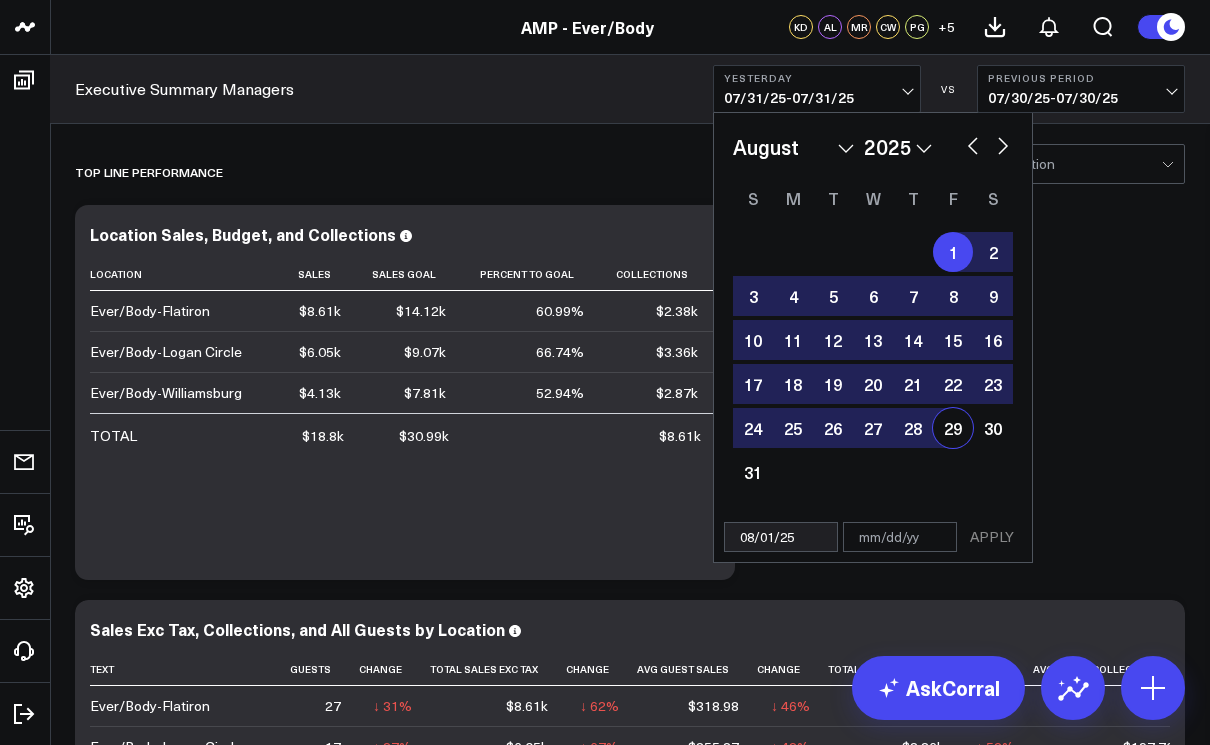 click on "Top line Performance Modify via AI Copy link to widget Ask support Remove Create linked copy Operational Dashboards for Managing Partners KPI - Average Patient Ticket KPI - Sales per Service Hour KPI - Utilization Rate KPI - % New Patients KPI - % Retail Revenue Sales Data - Total Sales Data - Services Sales Data - Product Guest Data - New Guest Data - Total Time Data - Service Hours Time Data - Net Scheduled Hours Provider KPIs Managers Provider KPIs Executive Summary Managers KPI - Average Patient Ticket KPI - Sales per Service Hour KPI - Utilization Rate KPI - % New Patients KPI - % Retail Revenue Sales Data - Total Sales Data - Services Sales Data - Product Guest Data - New Guest Data - Total Time Data - Service Hours Time Data - Net Scheduled Hours Provider KPIs Managers Provider KPIs Executive Summary Managers KPI - Average Patient Ticket old Move to Operational Dashboards for Managing Partners Sales Data - Total" at bounding box center [630, 5356] 